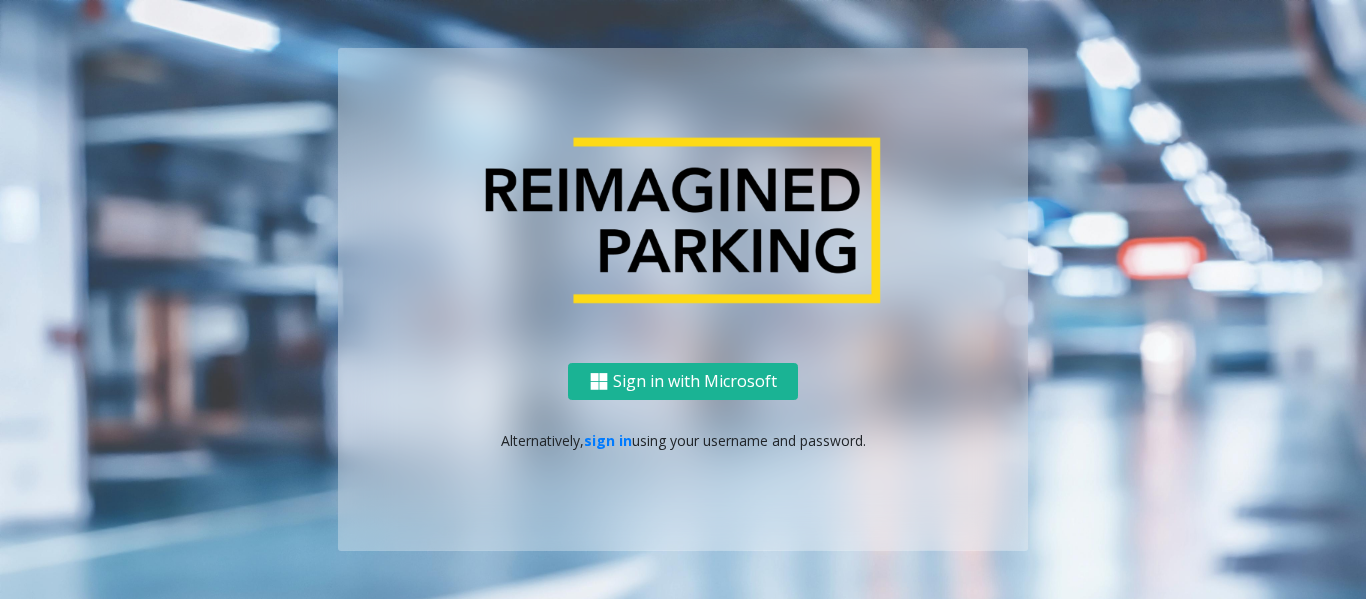 scroll, scrollTop: 0, scrollLeft: 0, axis: both 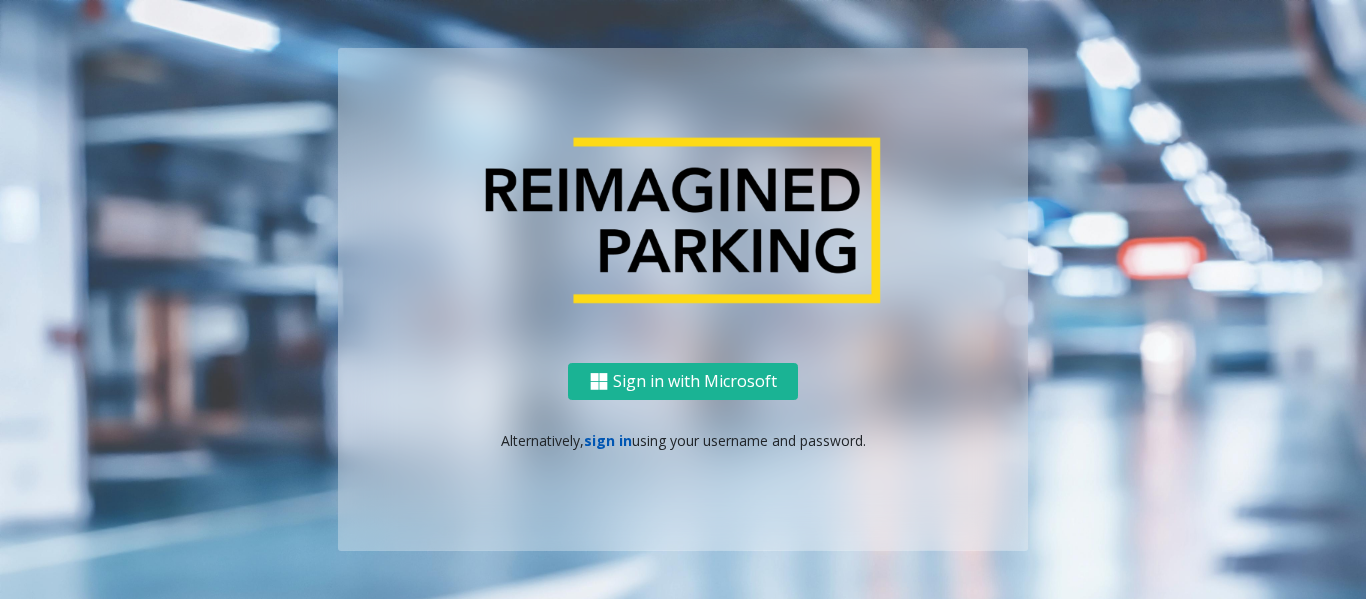 click on "sign in" 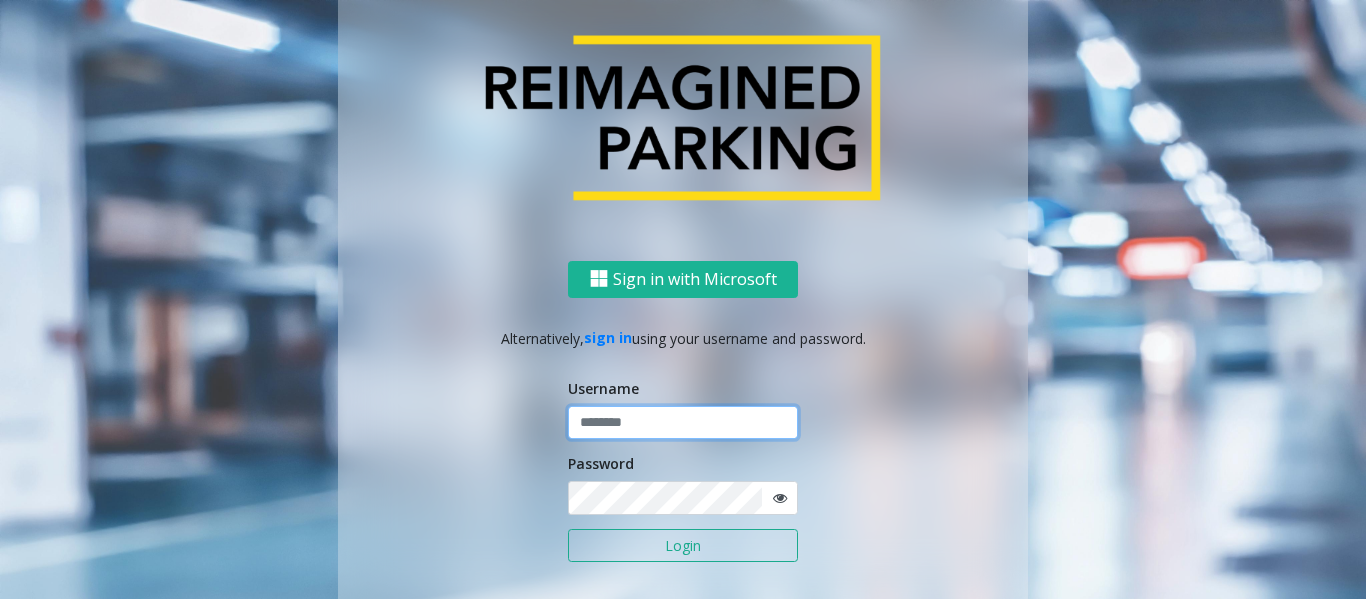type on "*********" 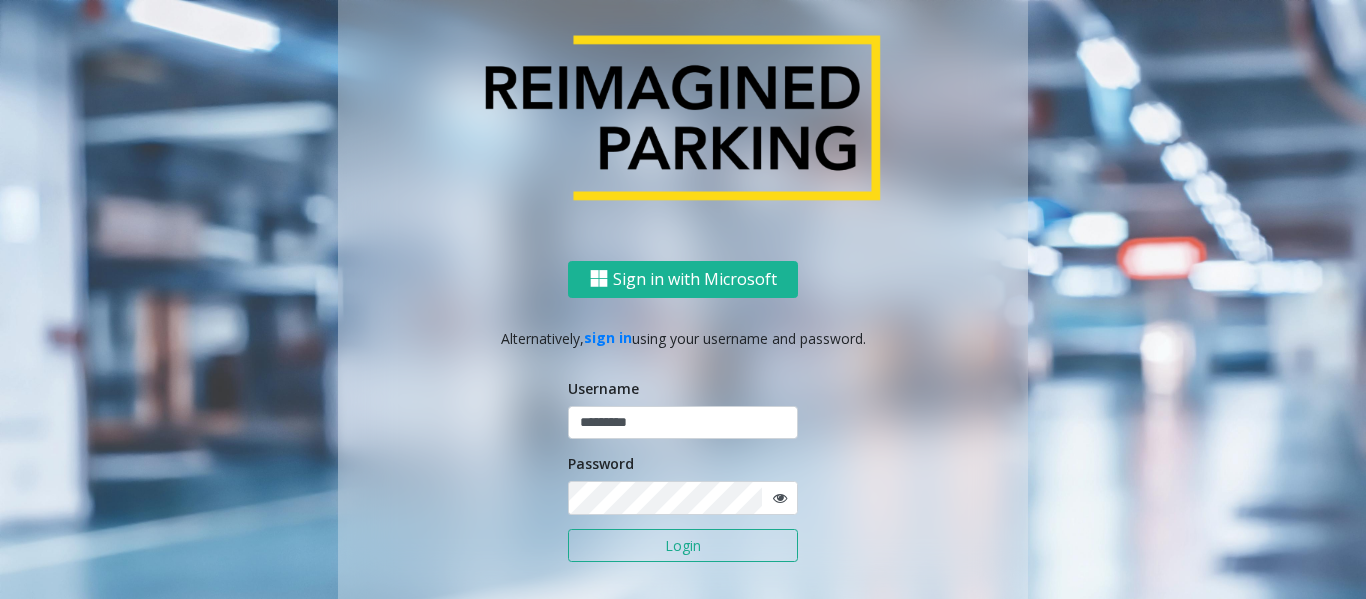 click on "Login" 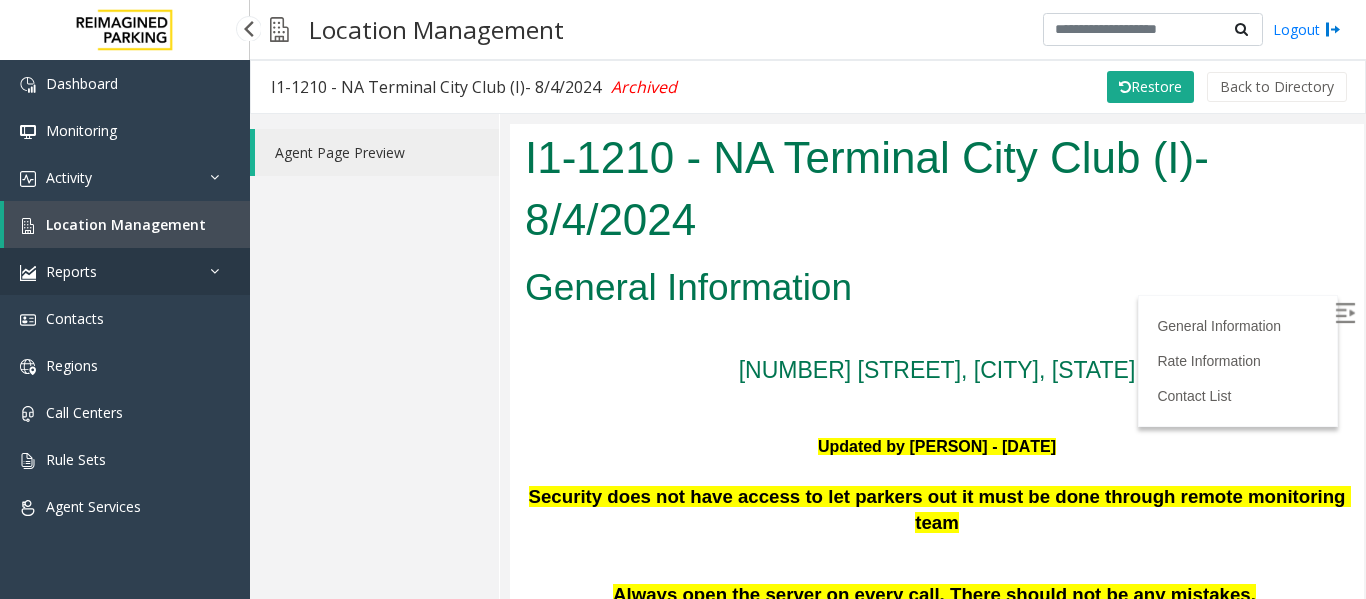 scroll, scrollTop: 0, scrollLeft: 0, axis: both 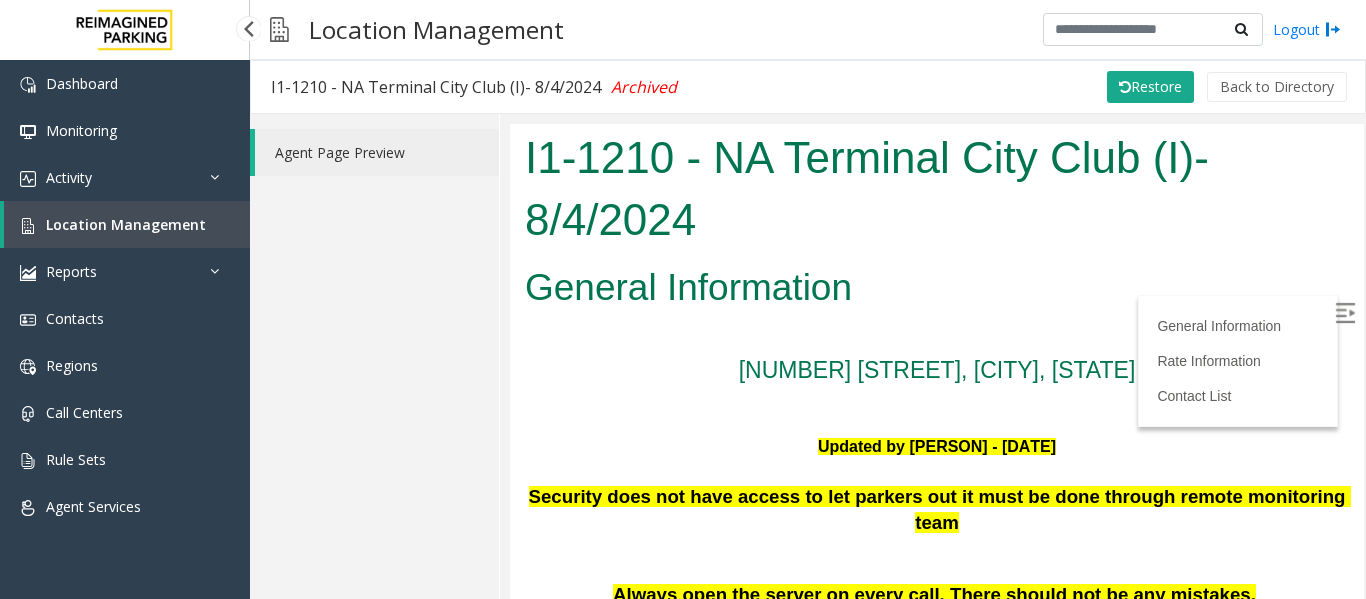 click on "Location Management" at bounding box center (127, 224) 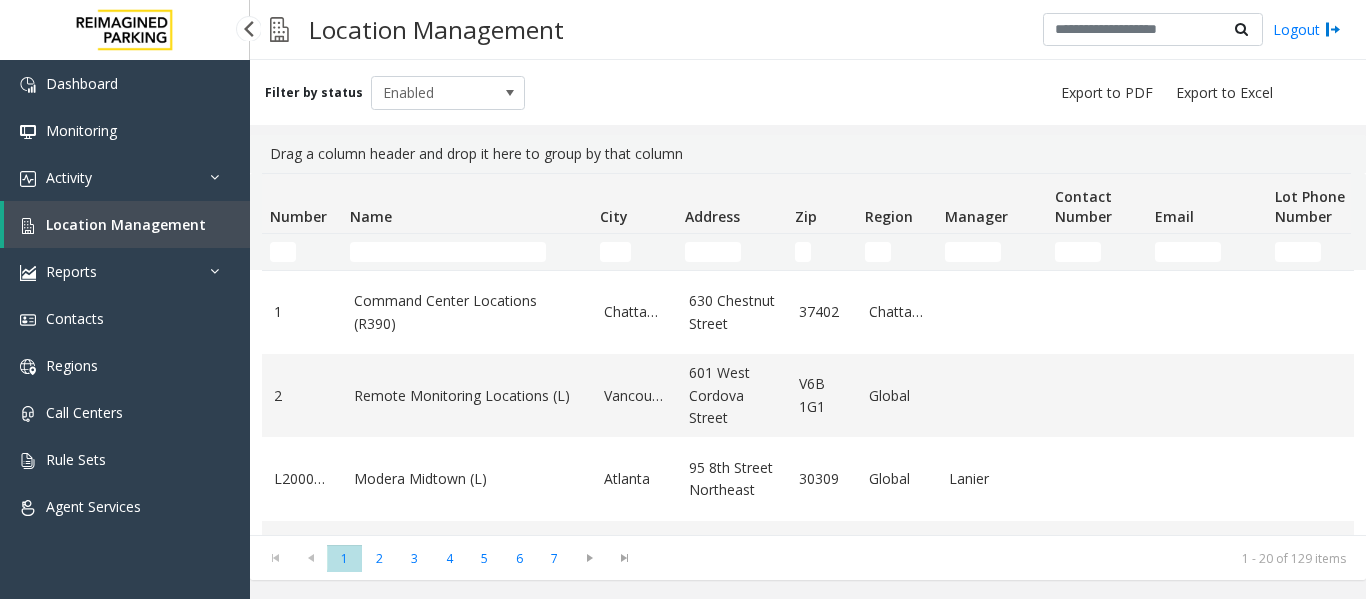 click on "Location Management" at bounding box center (127, 224) 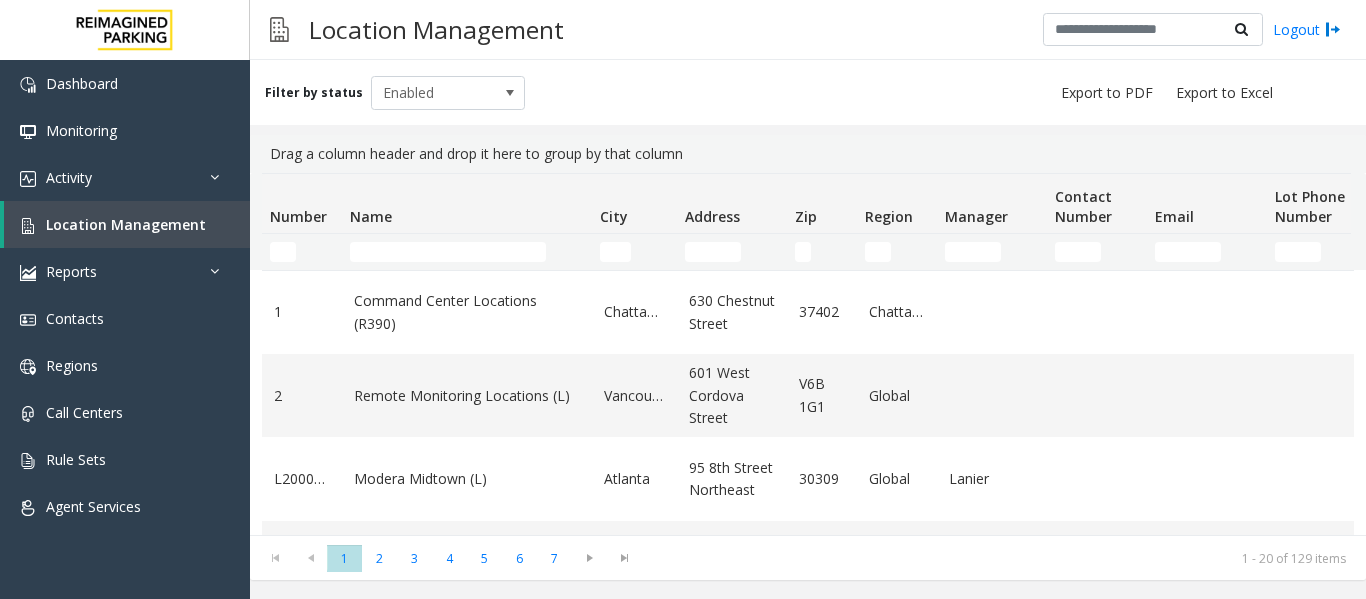 scroll, scrollTop: 0, scrollLeft: 0, axis: both 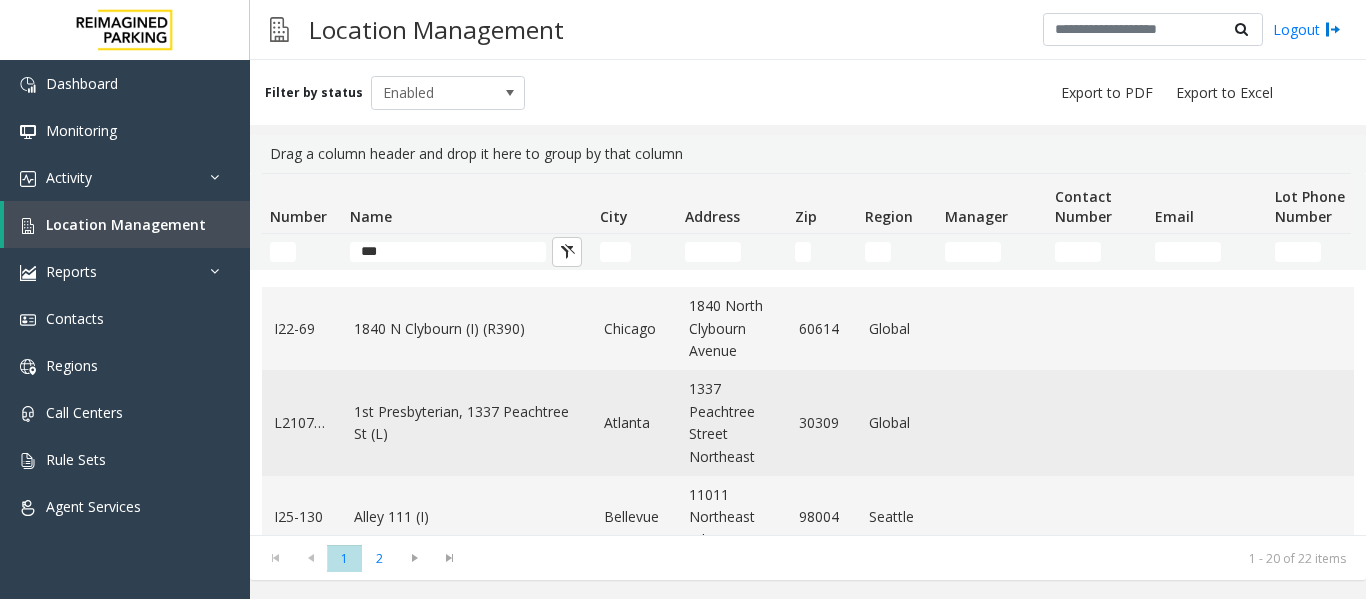 type on "***" 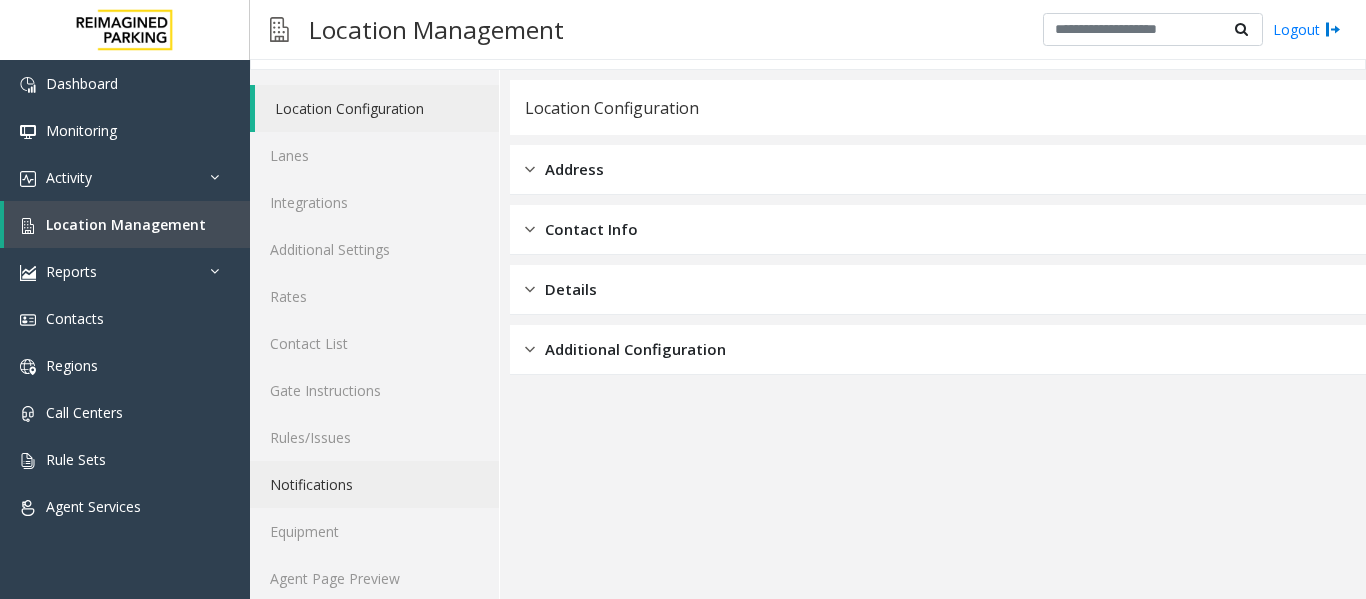 scroll, scrollTop: 60, scrollLeft: 0, axis: vertical 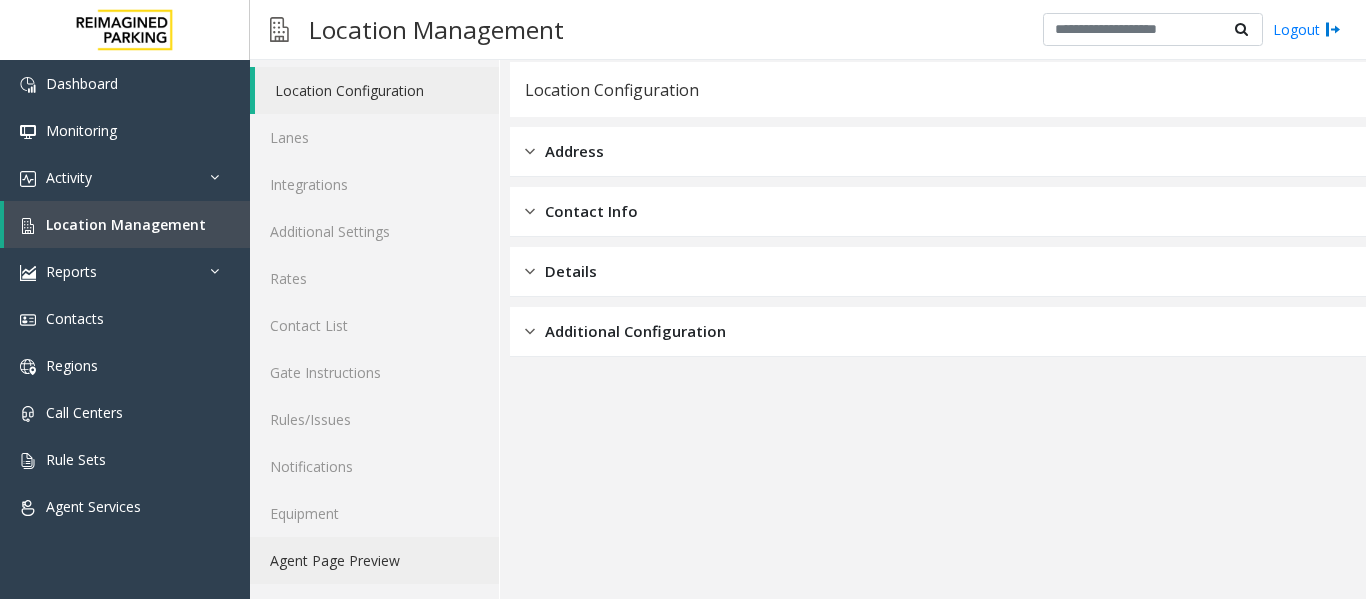 click on "Agent Page Preview" 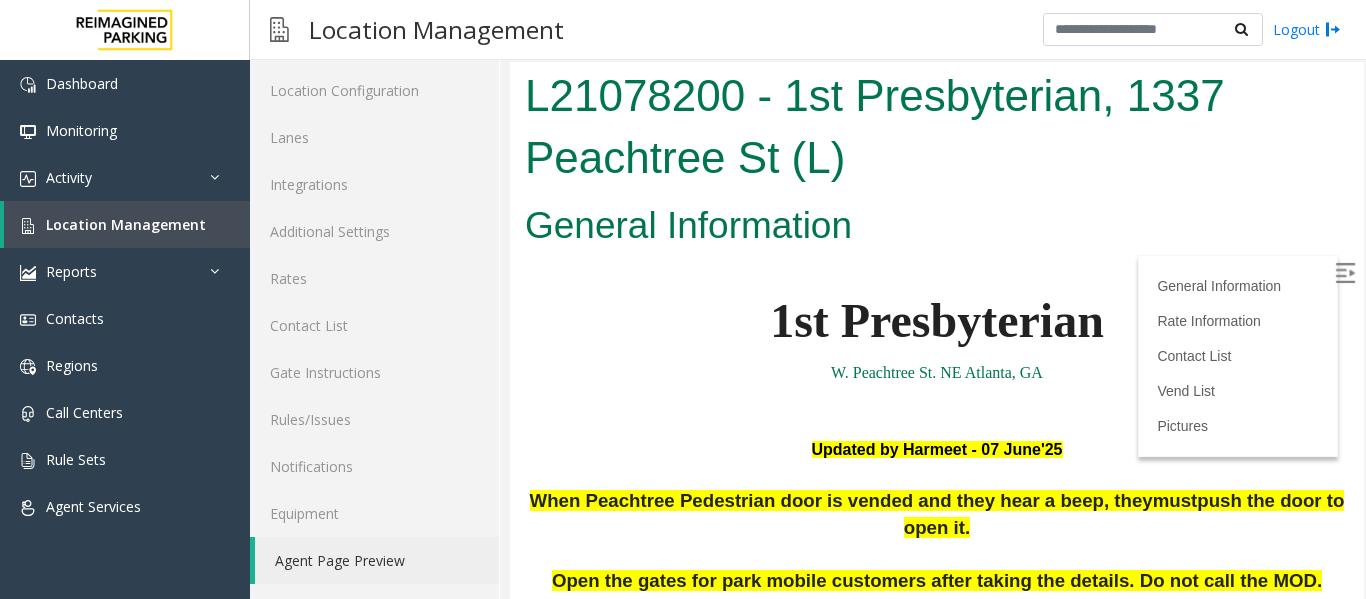 scroll, scrollTop: 0, scrollLeft: 0, axis: both 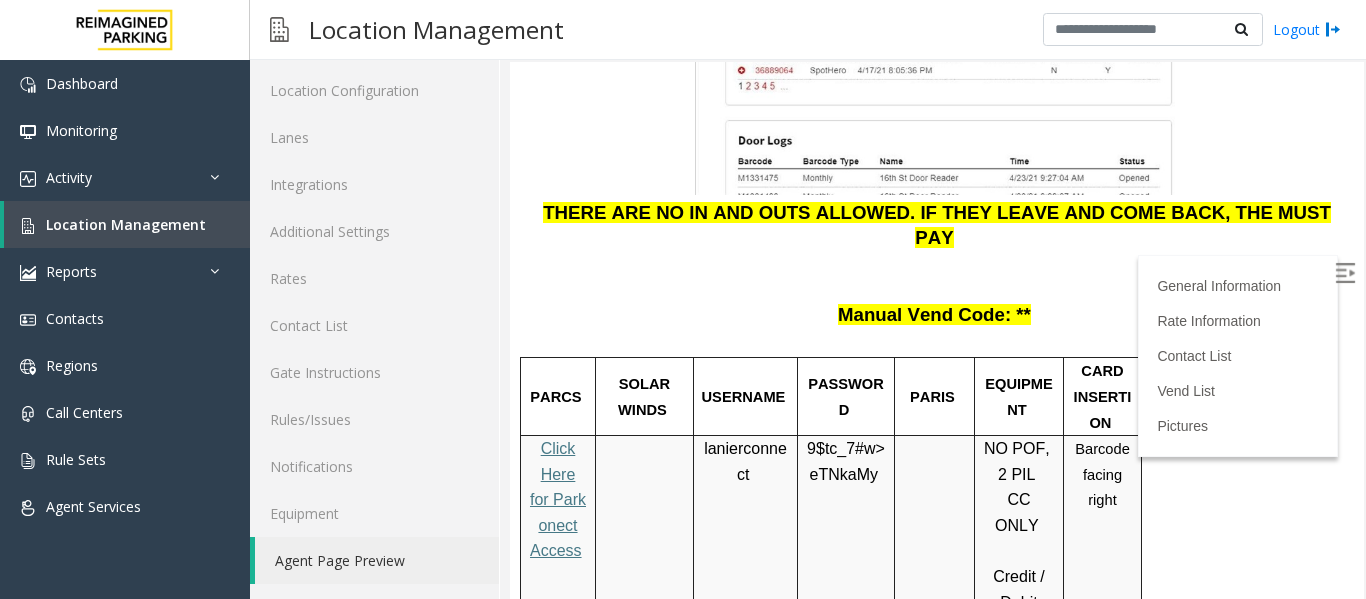 click on "lanierconnect" at bounding box center (745, 462) 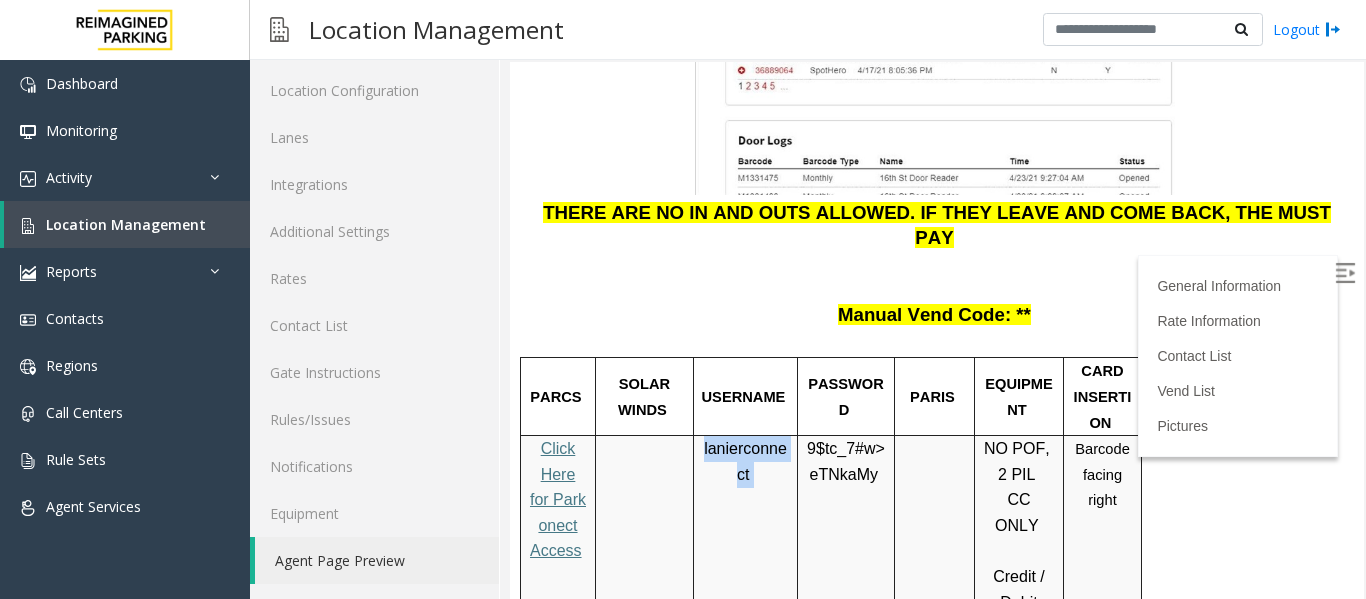 click on "lanierconnect" at bounding box center [745, 462] 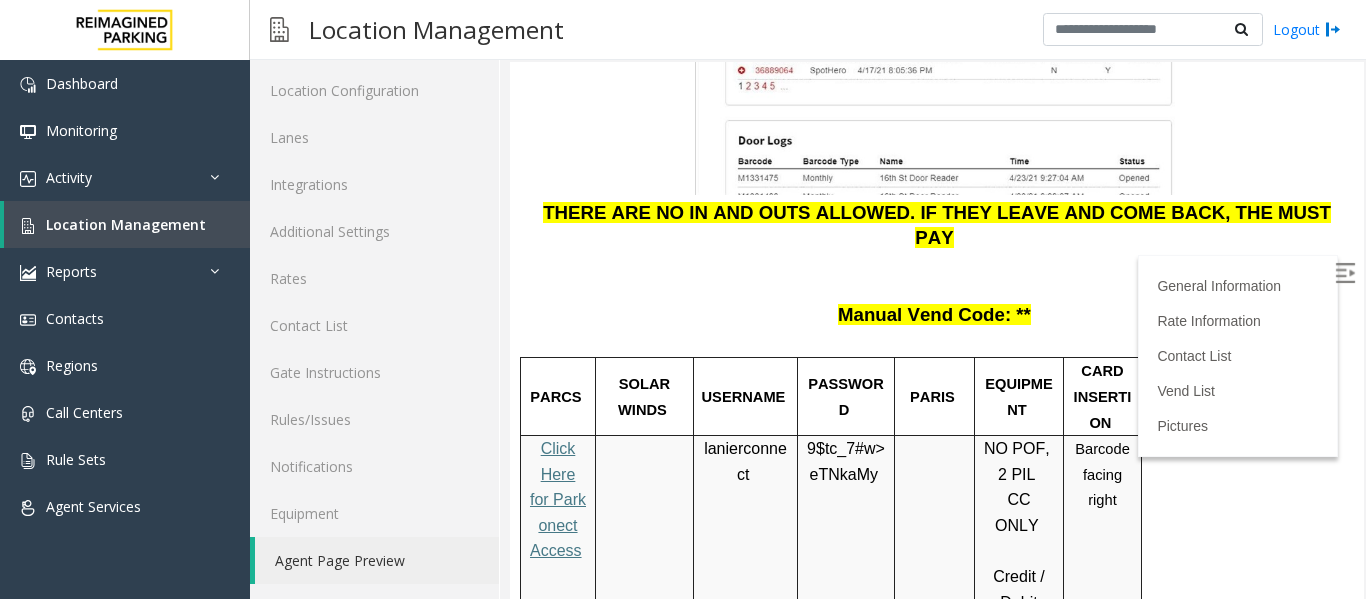 click on "eTNkaMy" at bounding box center (844, 475) 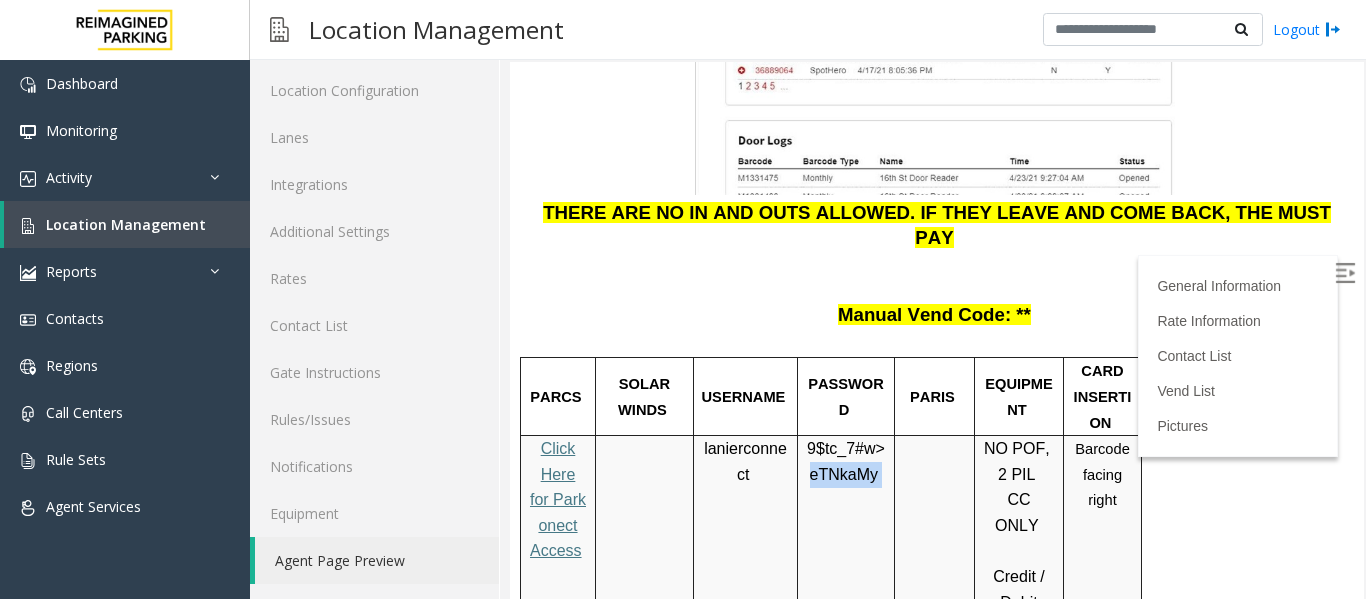 click on "eTNkaMy" at bounding box center (844, 475) 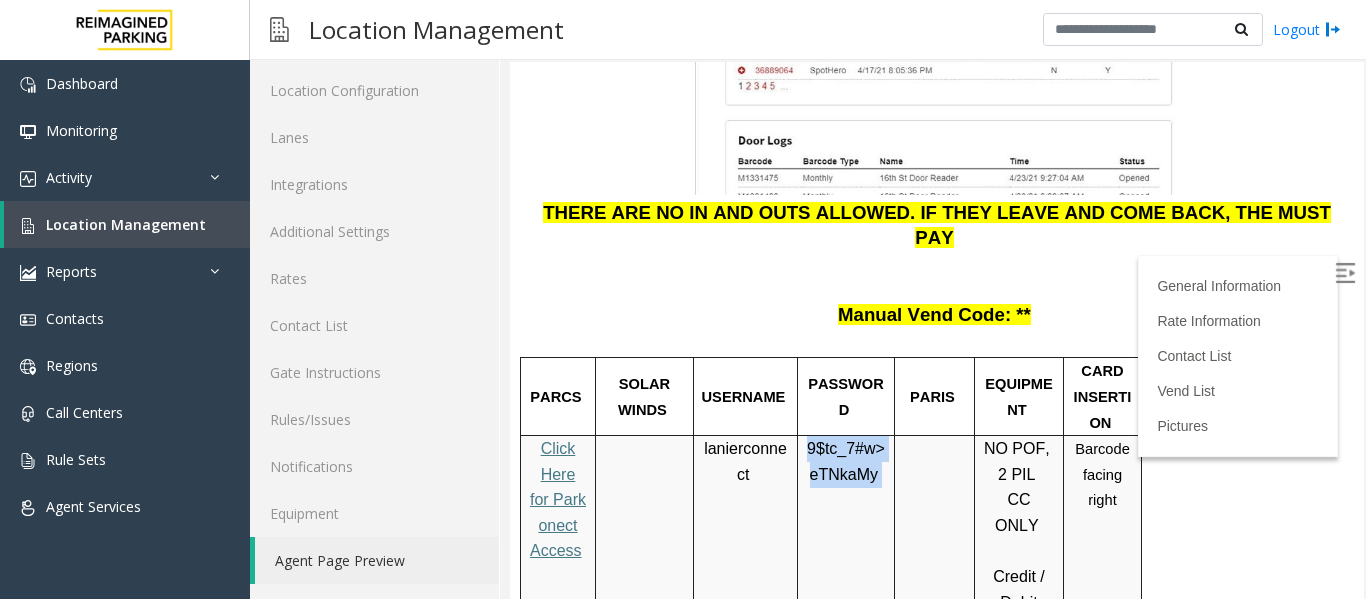 click on "eTNkaMy" at bounding box center [844, 475] 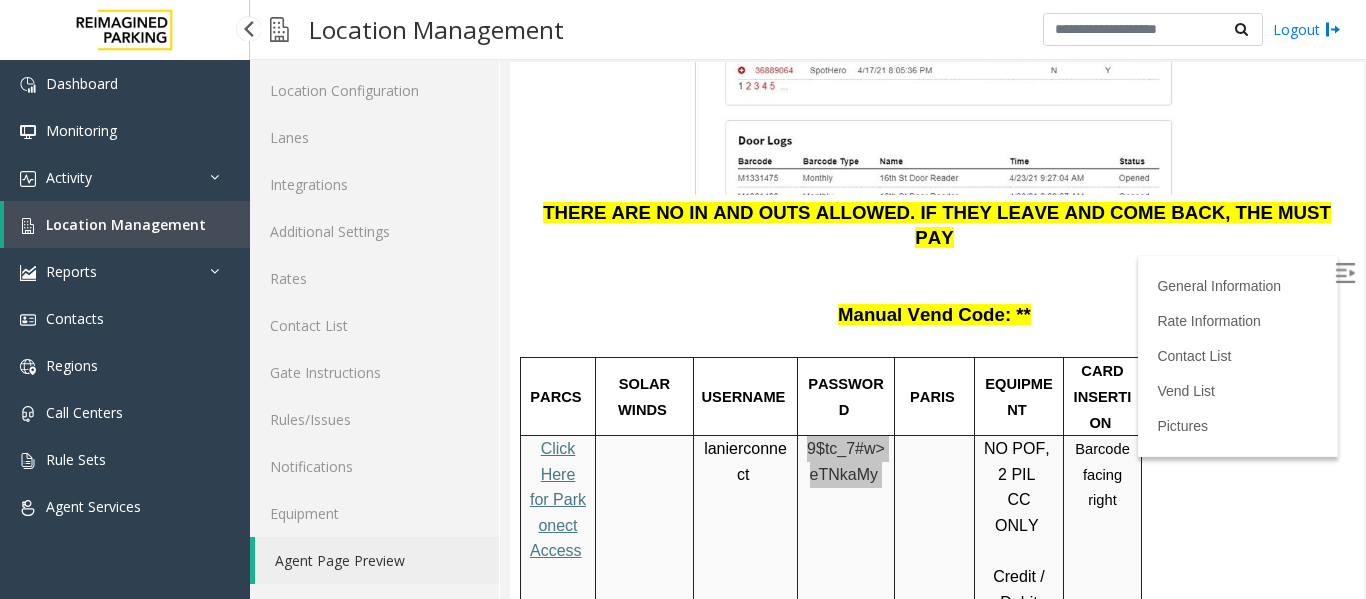 click on "Location Management" at bounding box center [127, 224] 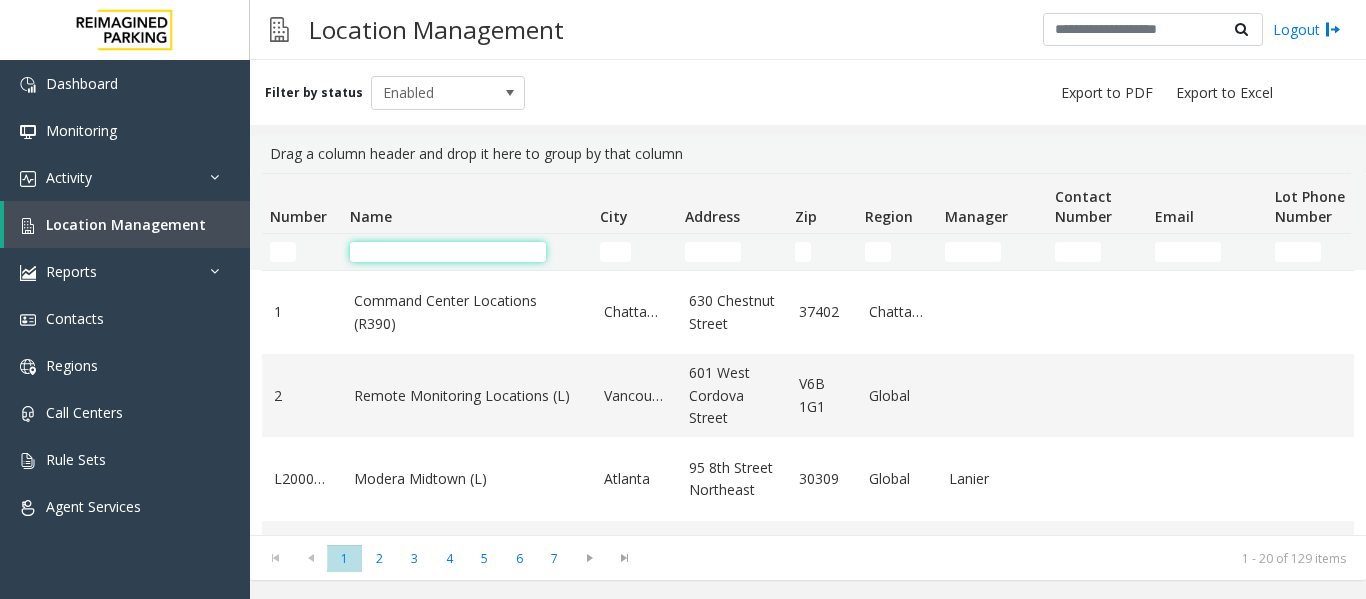 click 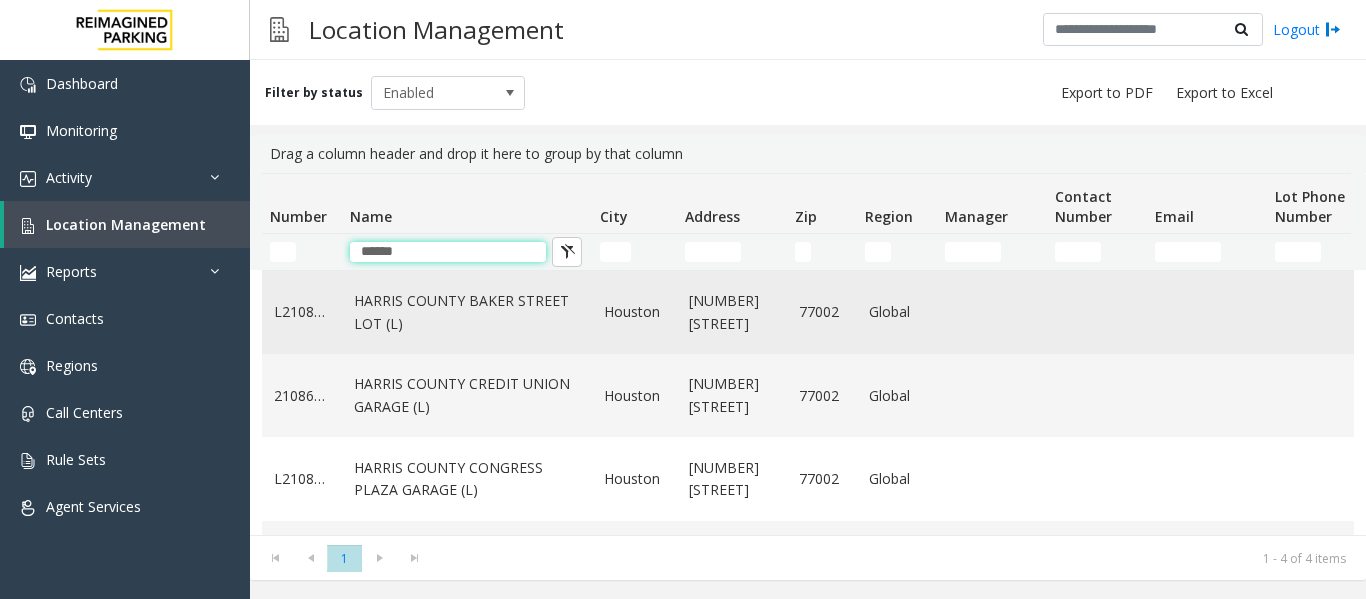 type on "******" 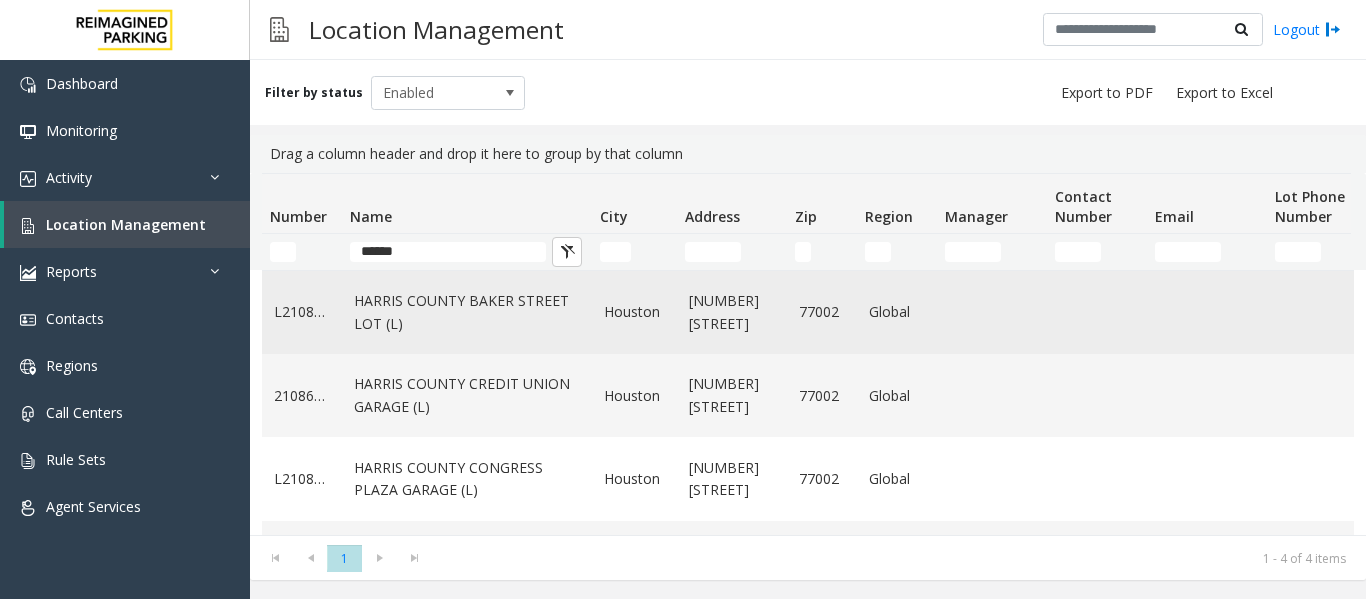 click on "Houston" 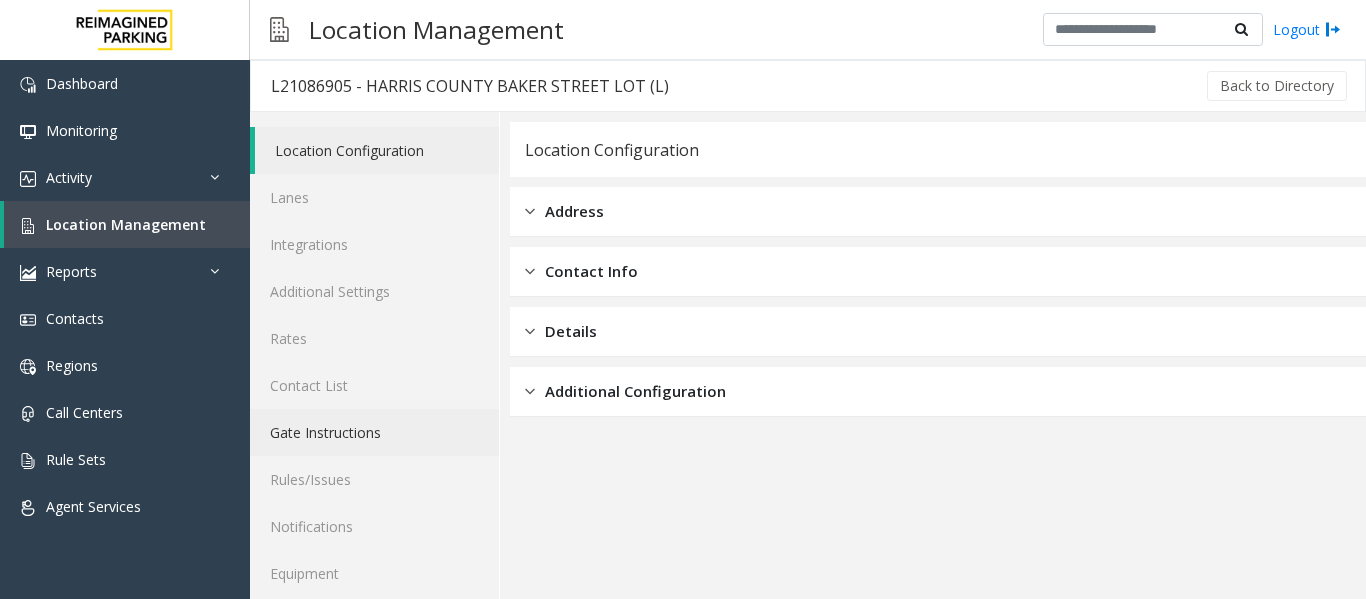 scroll, scrollTop: 60, scrollLeft: 0, axis: vertical 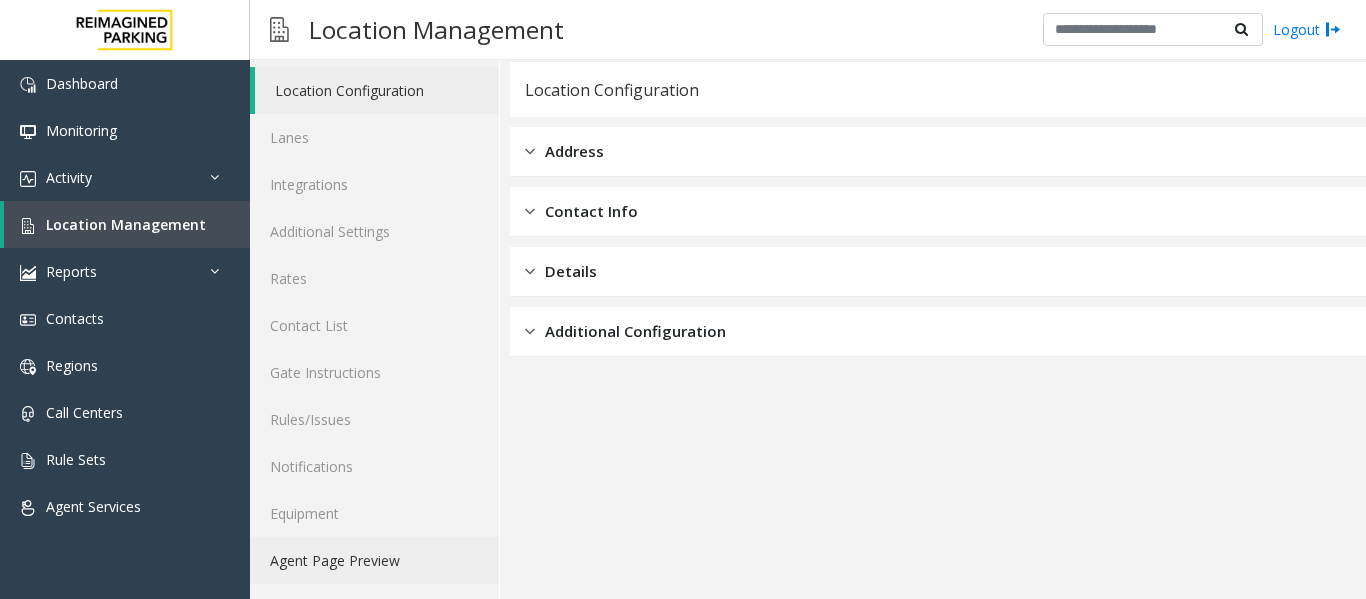click on "Agent Page Preview" 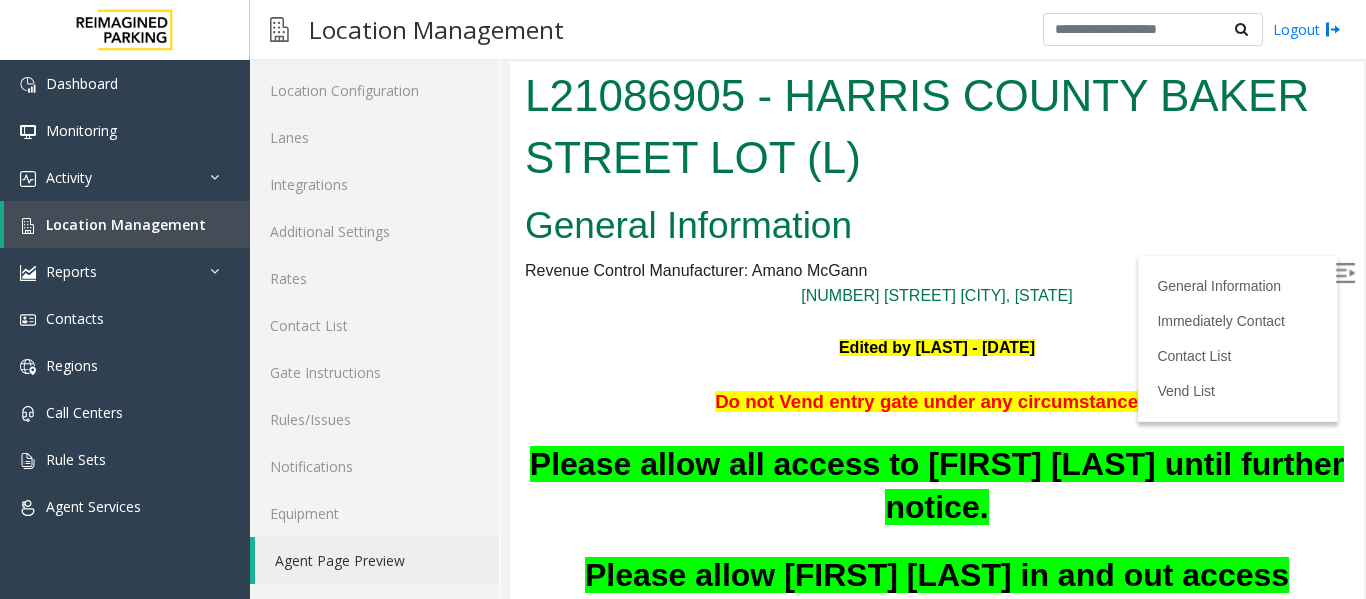 scroll, scrollTop: 0, scrollLeft: 0, axis: both 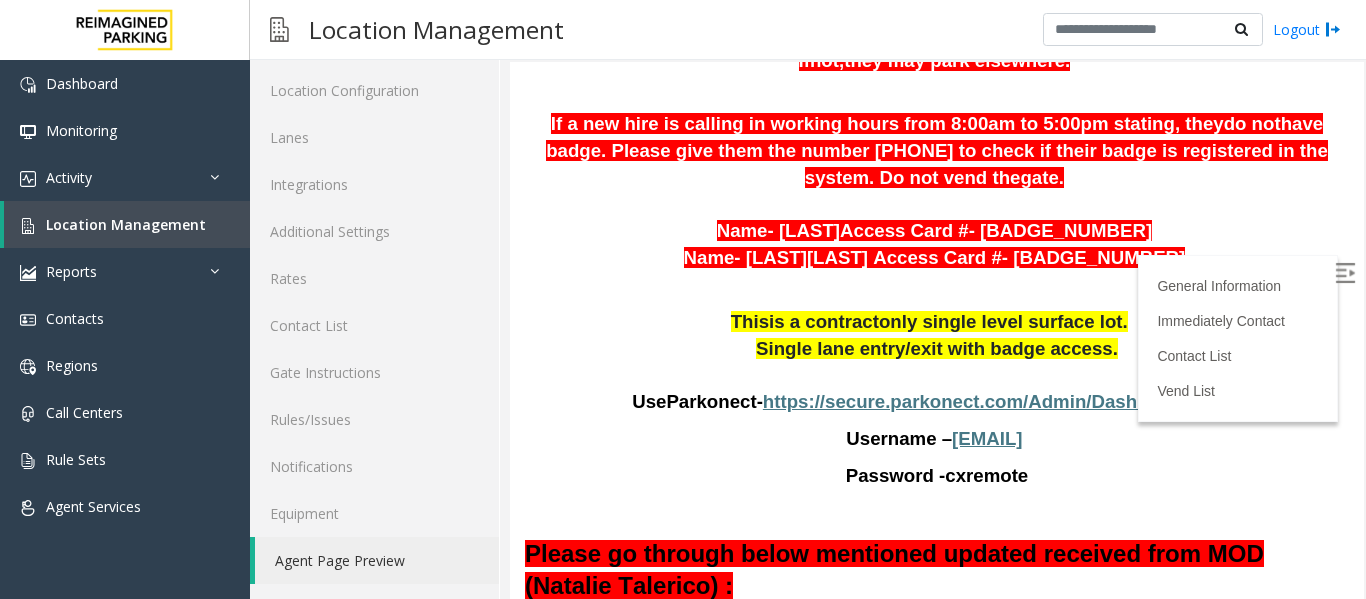 click on "https://secure.parkonect.com/Admin/Dashboard.aspx" at bounding box center (1000, 401) 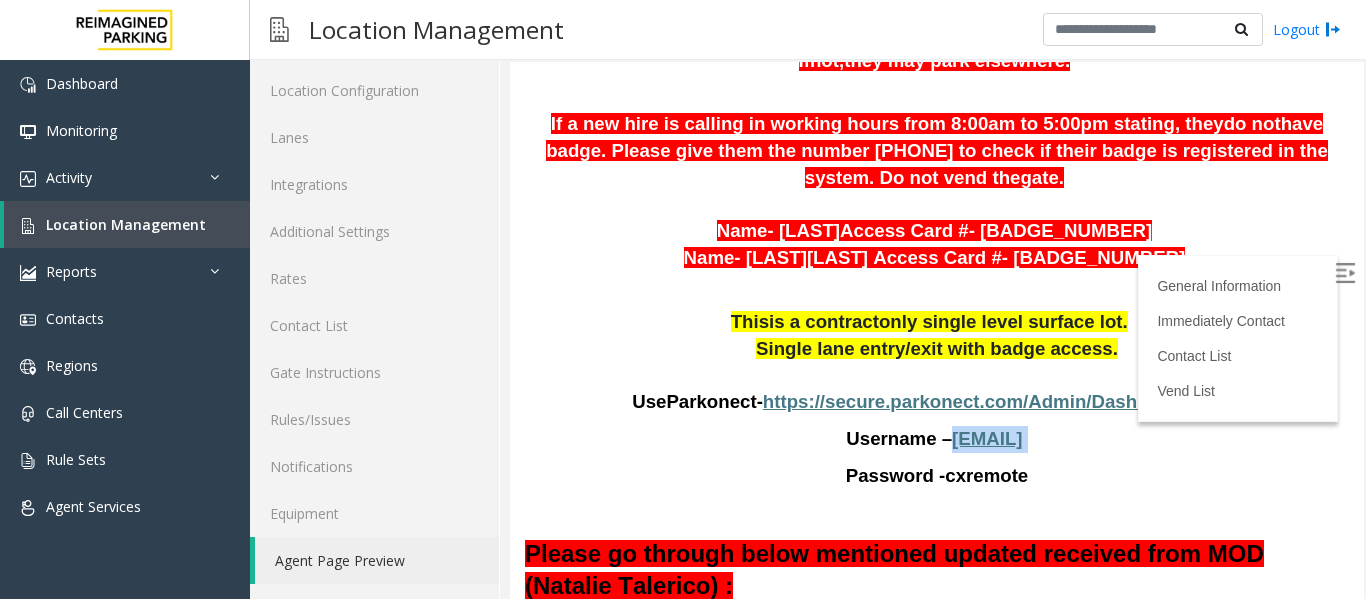 drag, startPoint x: 1108, startPoint y: 424, endPoint x: 884, endPoint y: 417, distance: 224.10934 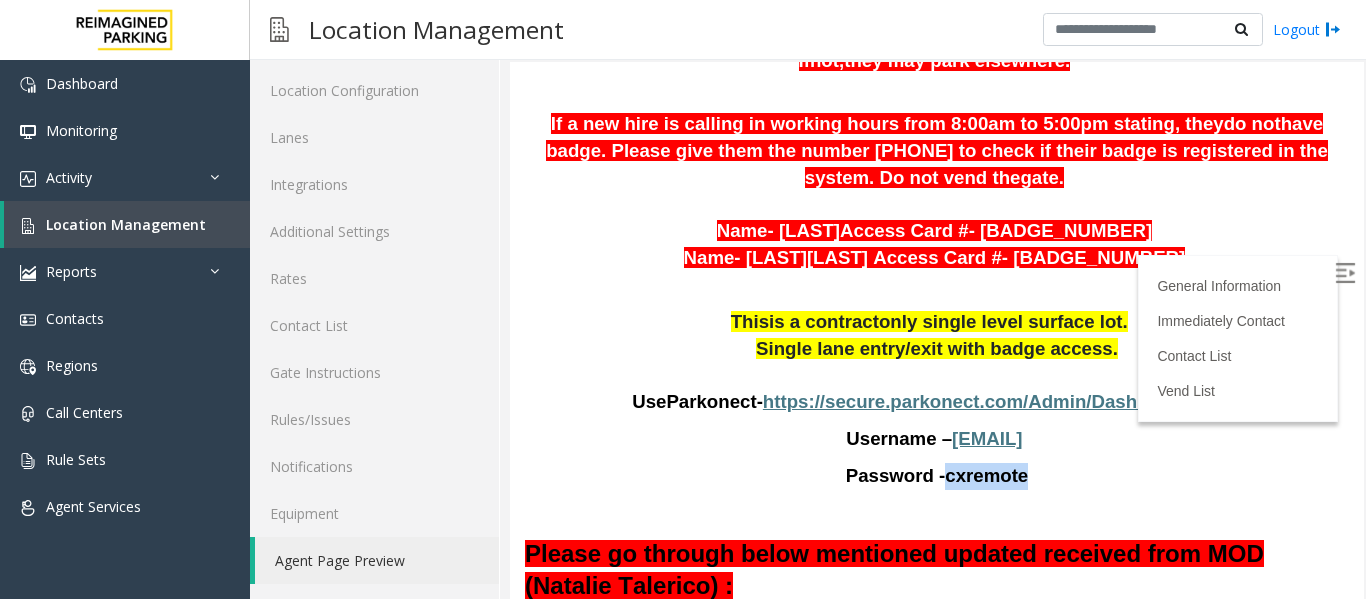 drag, startPoint x: 1020, startPoint y: 458, endPoint x: 933, endPoint y: 457, distance: 87.005745 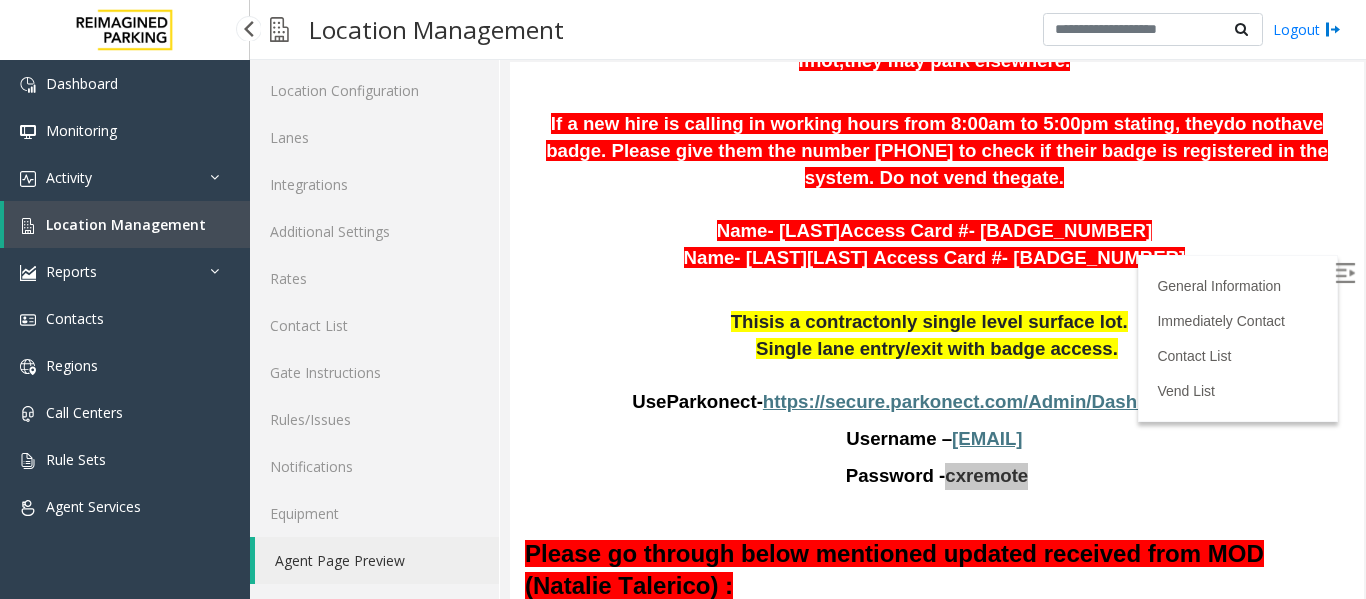 click on "Location Management" at bounding box center [127, 224] 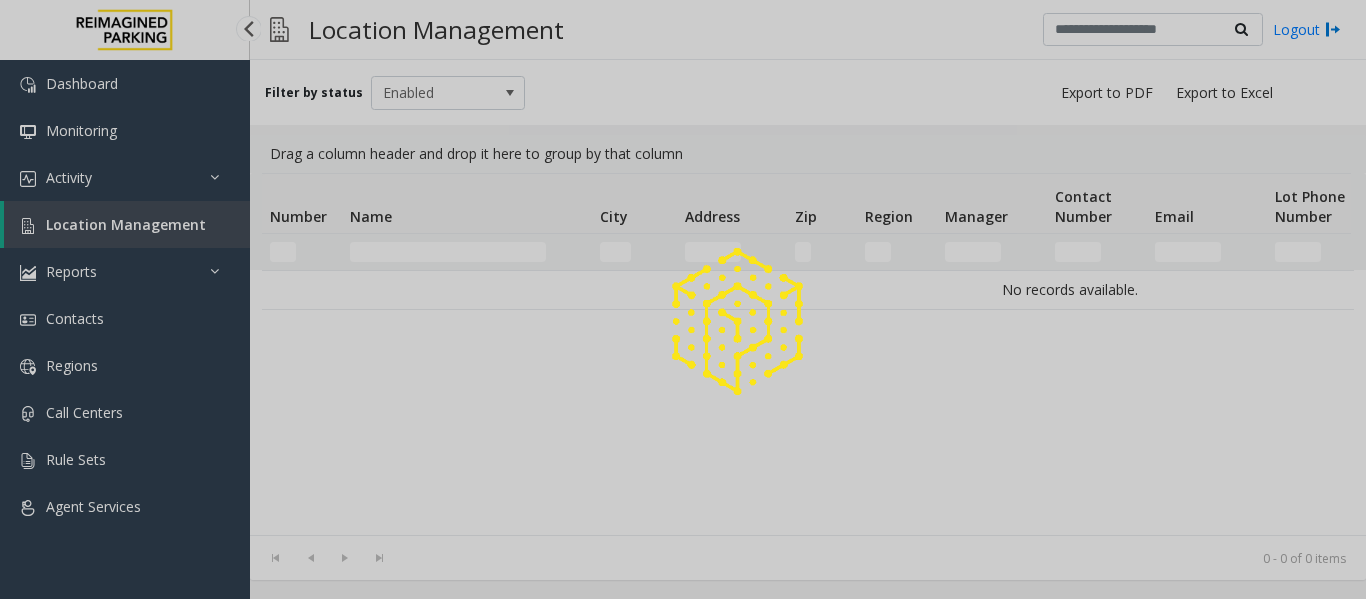 scroll, scrollTop: 0, scrollLeft: 0, axis: both 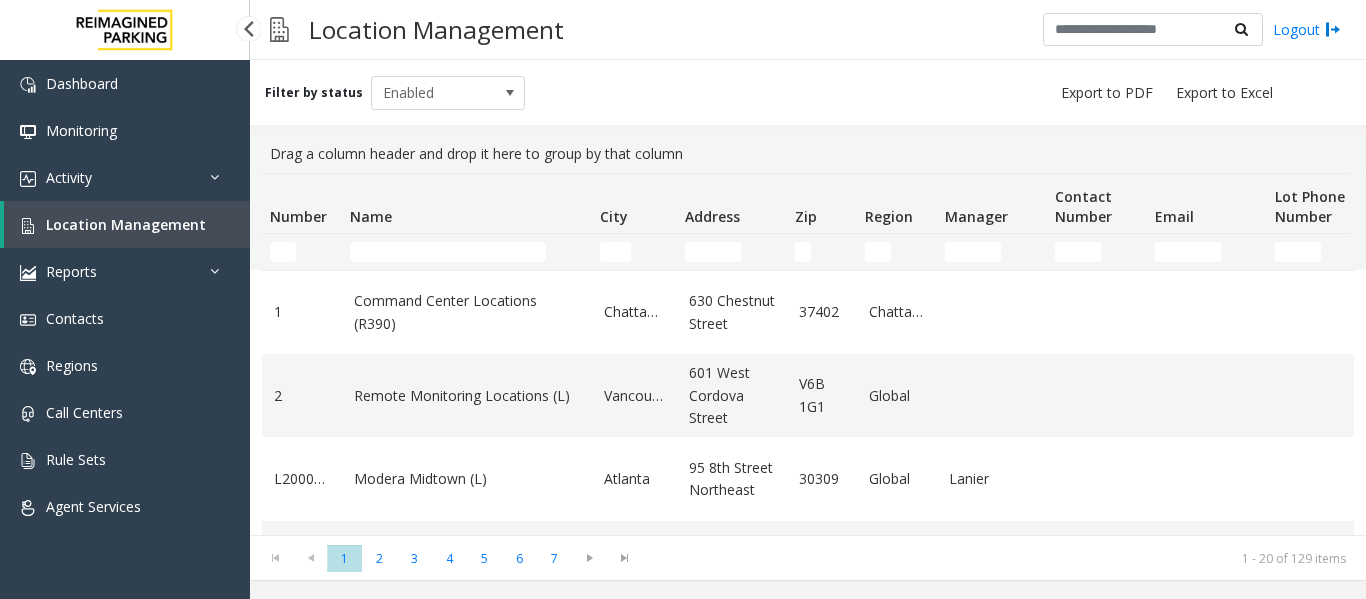 click on "Location Management" at bounding box center [126, 224] 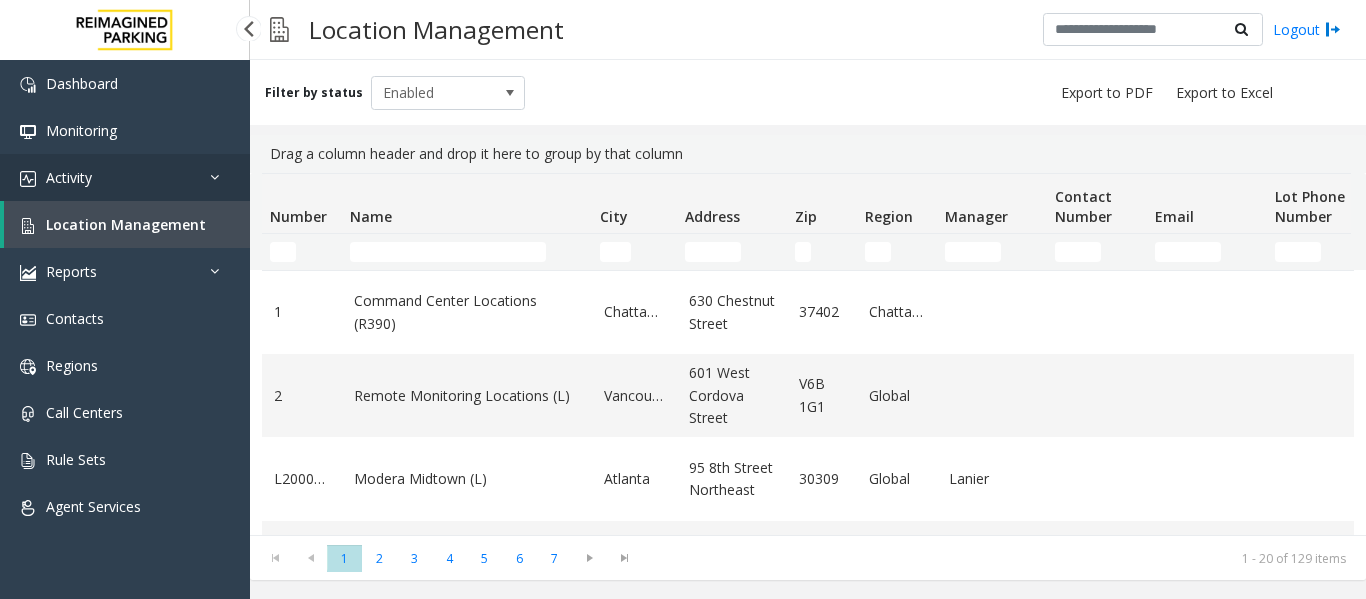 click on "Activity" at bounding box center [125, 177] 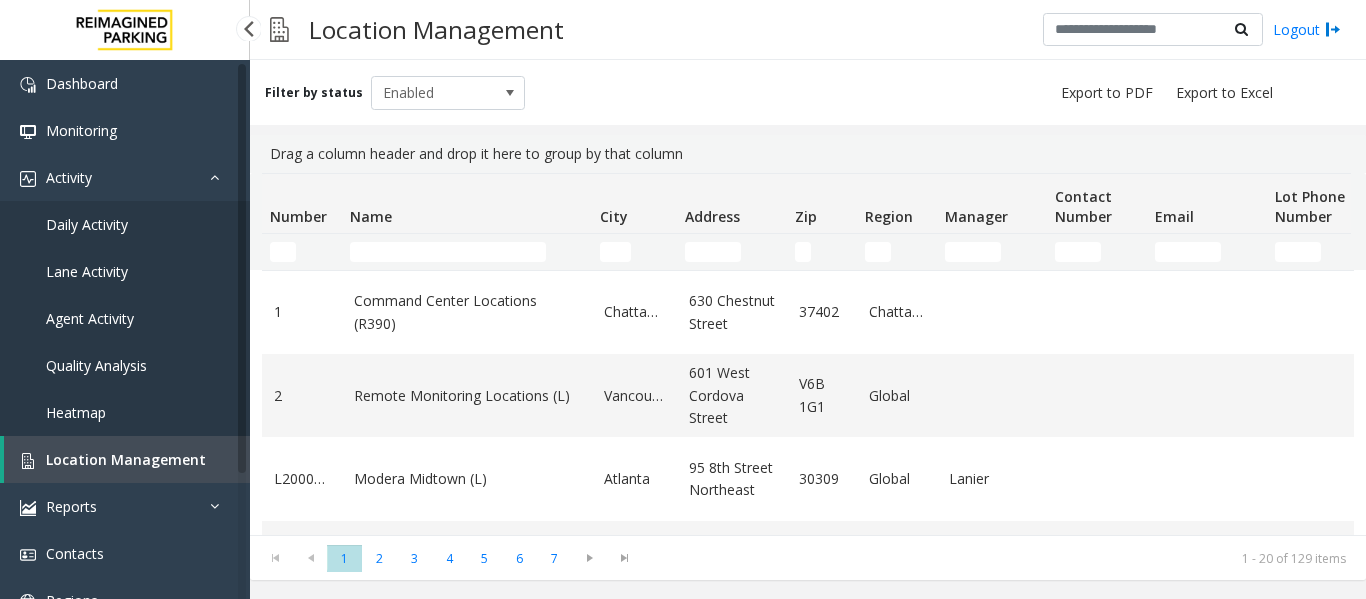 click on "Agent Activity" at bounding box center [90, 318] 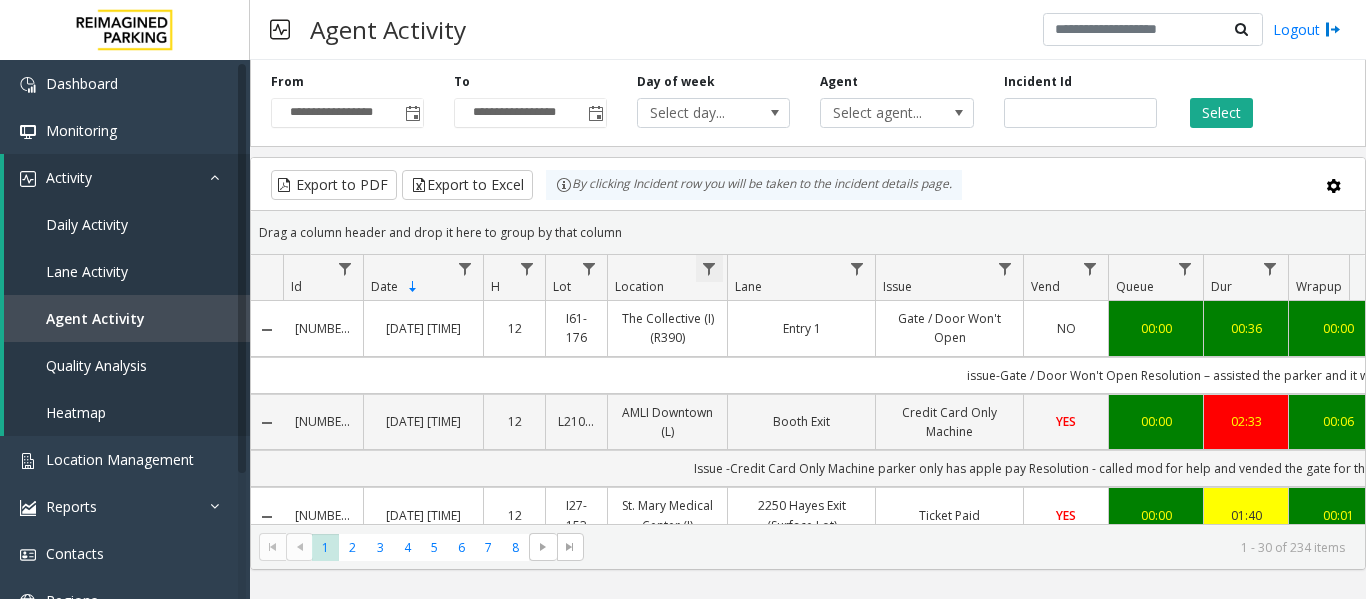 click 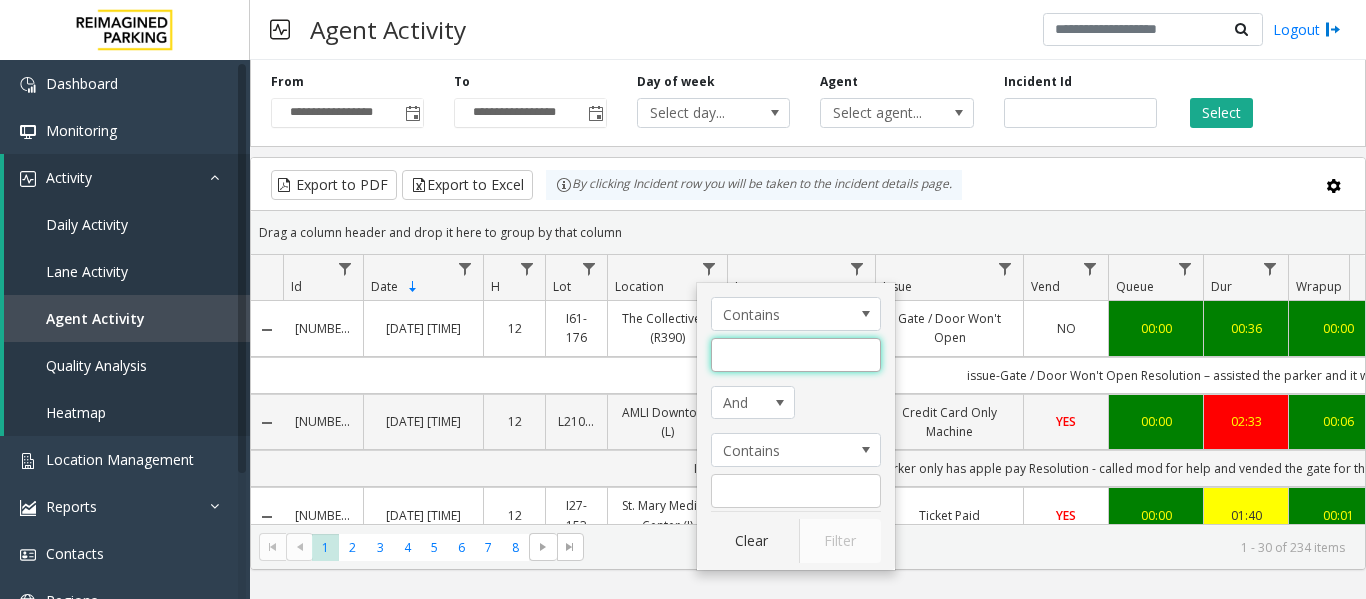 click 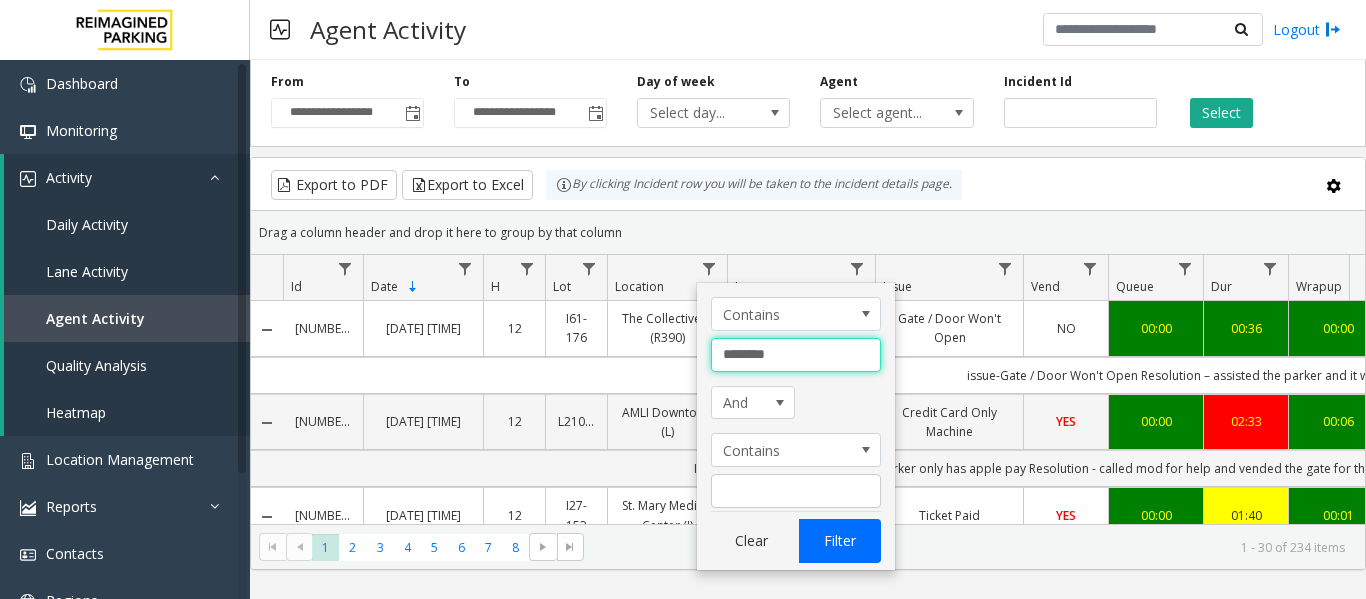type on "*******" 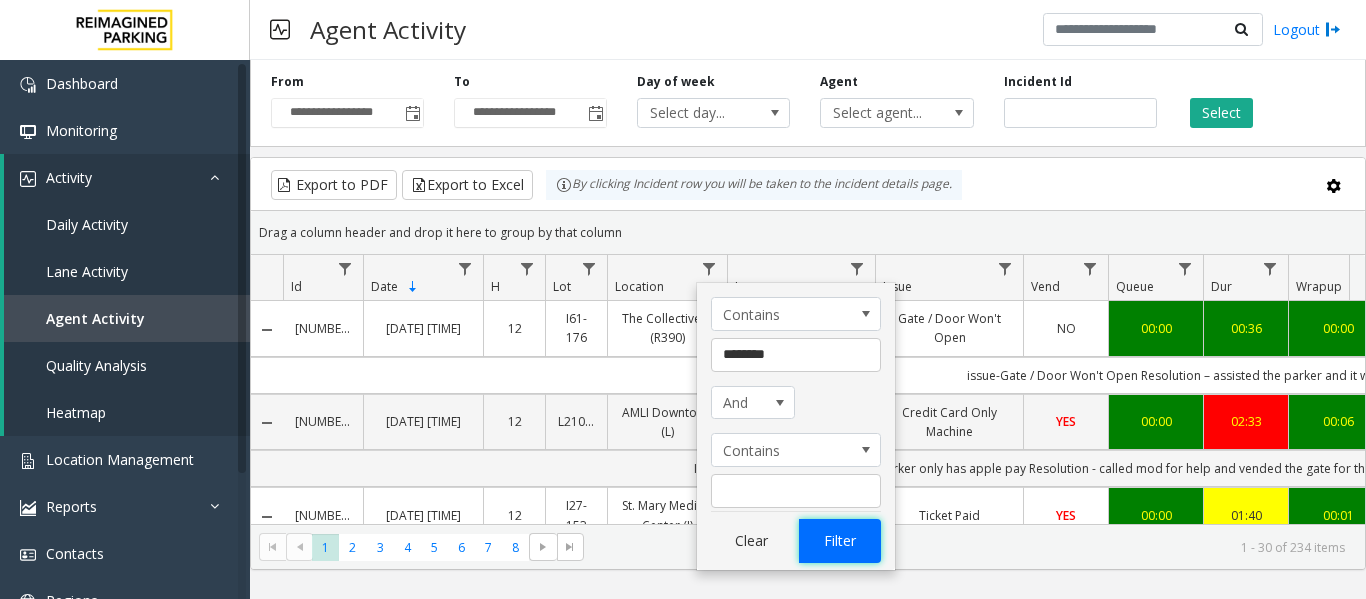 click on "Filter" 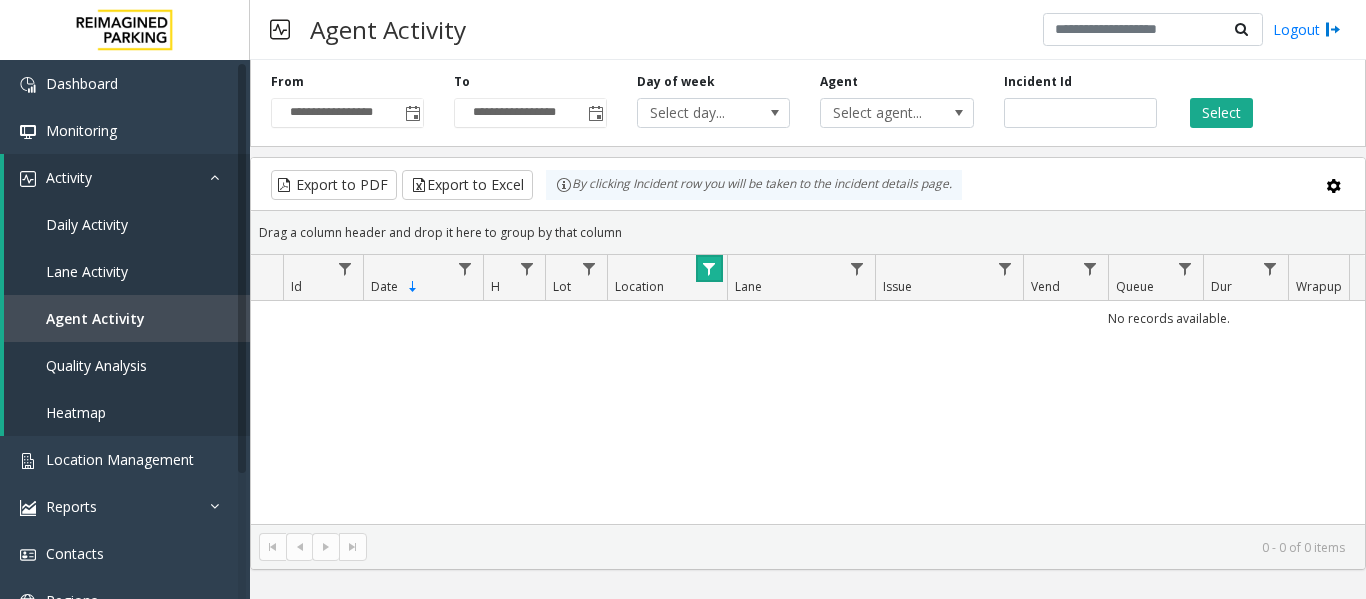 click 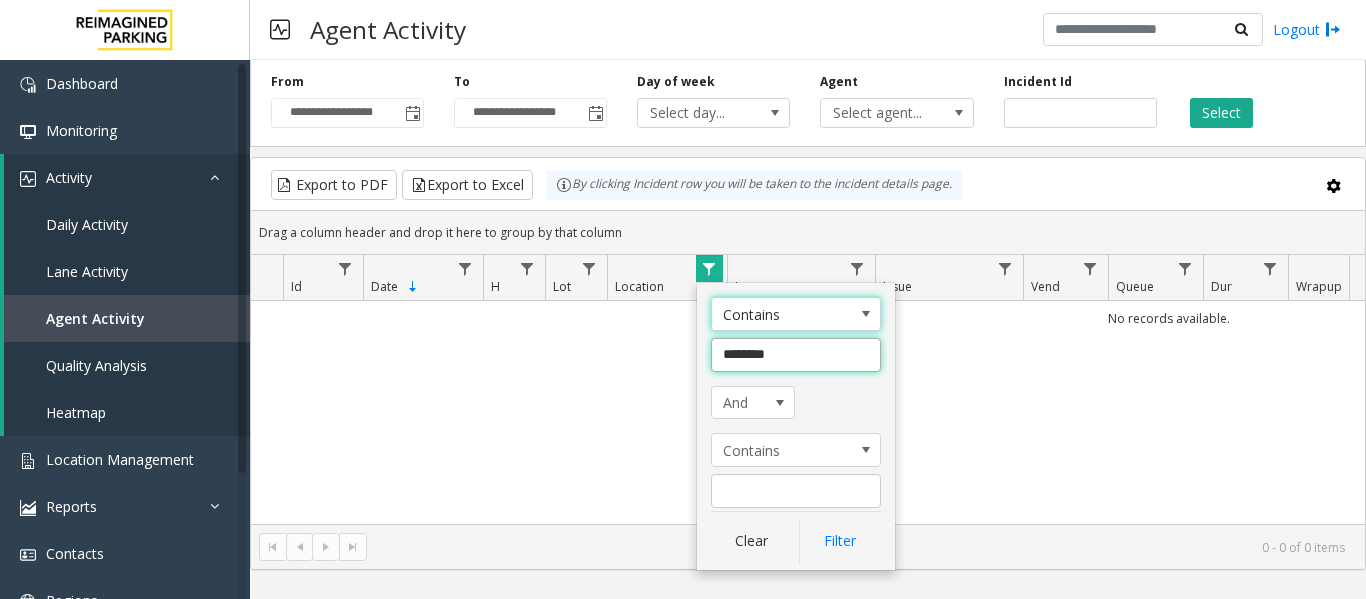 click on "*******" 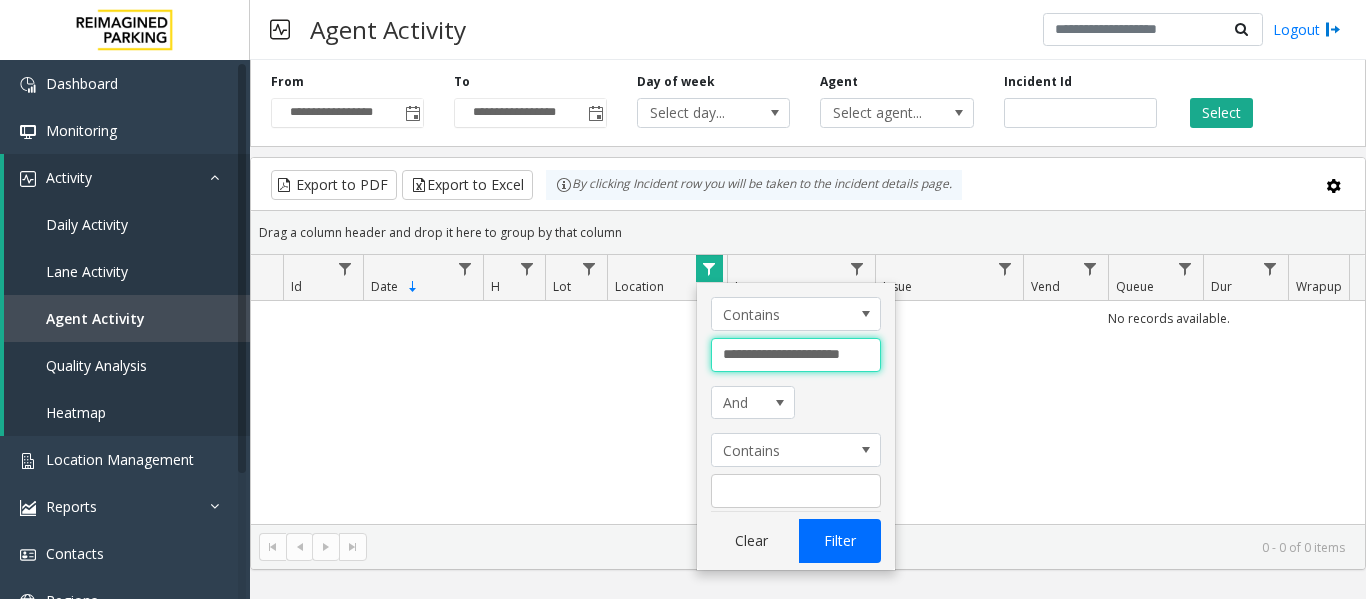 type on "**********" 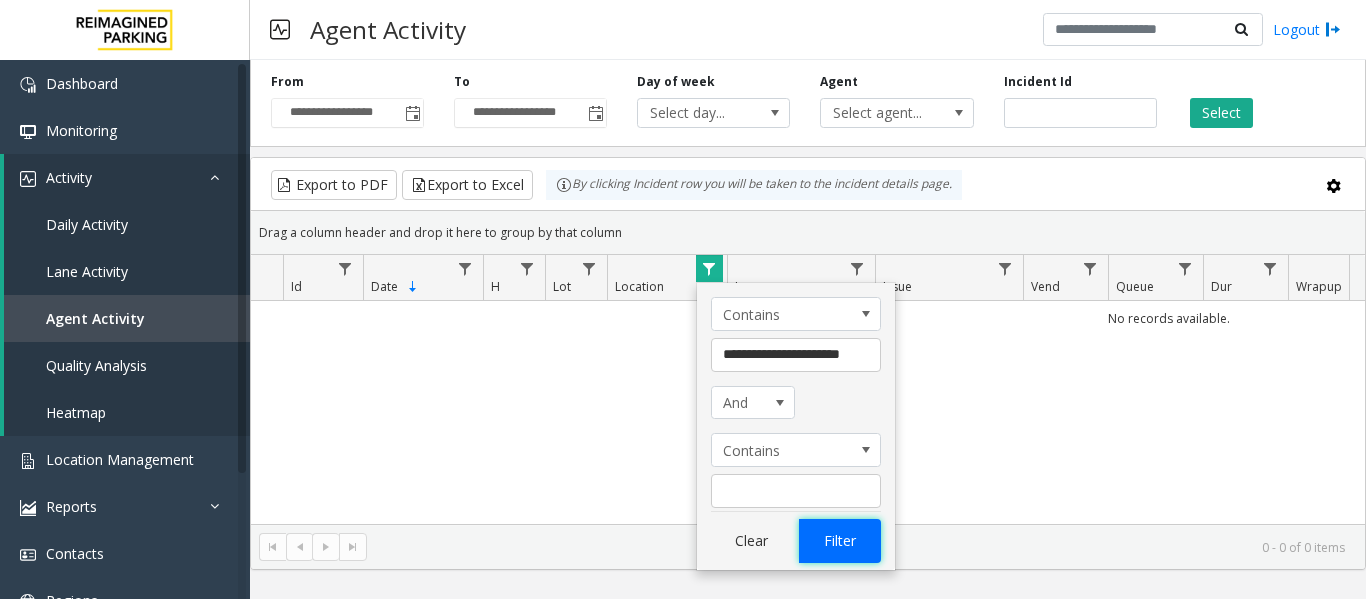 click on "Filter" 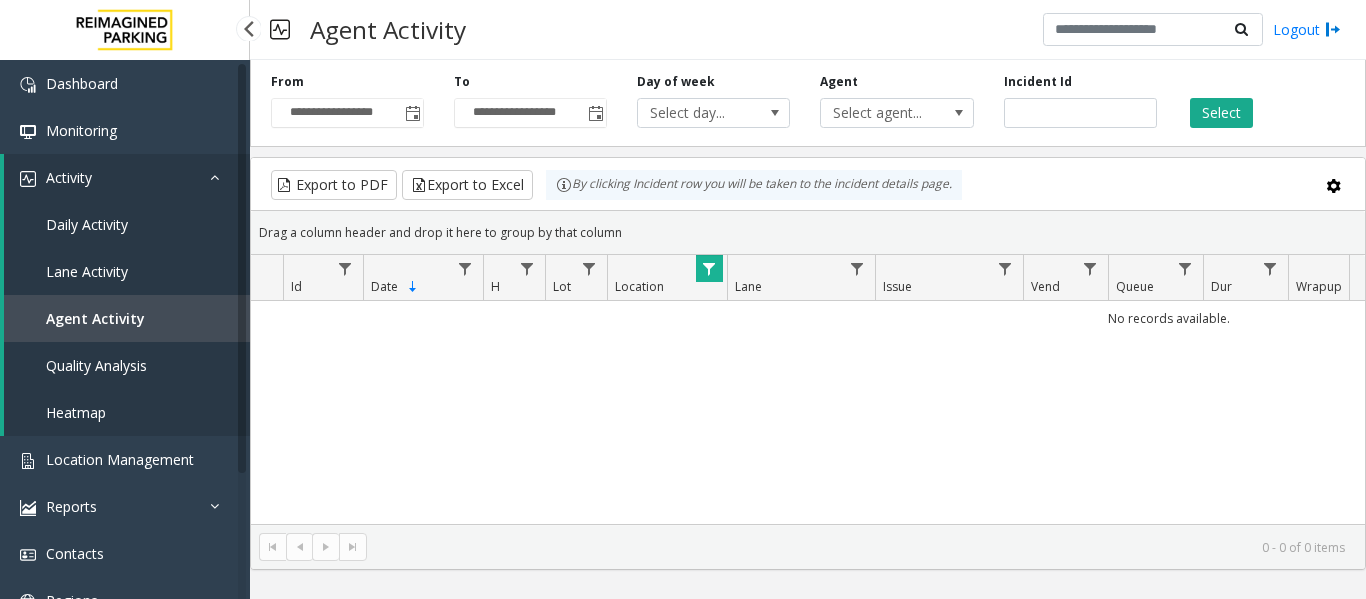 click on "Activity" at bounding box center (127, 177) 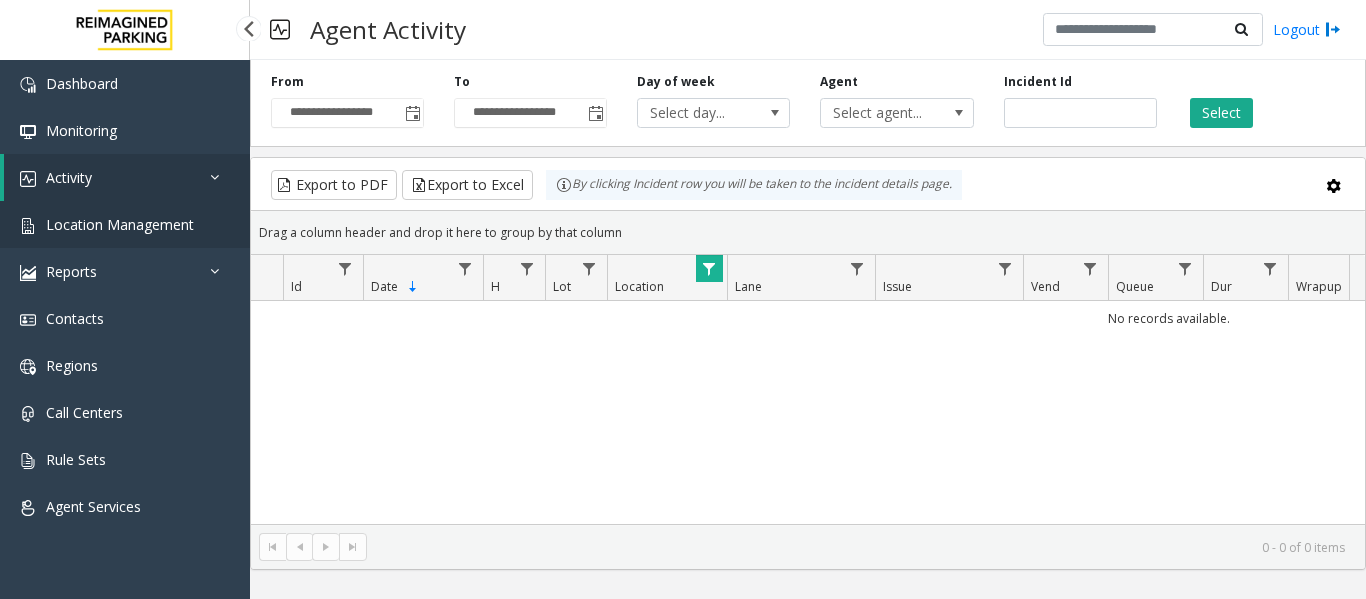 click on "Location Management" at bounding box center (120, 224) 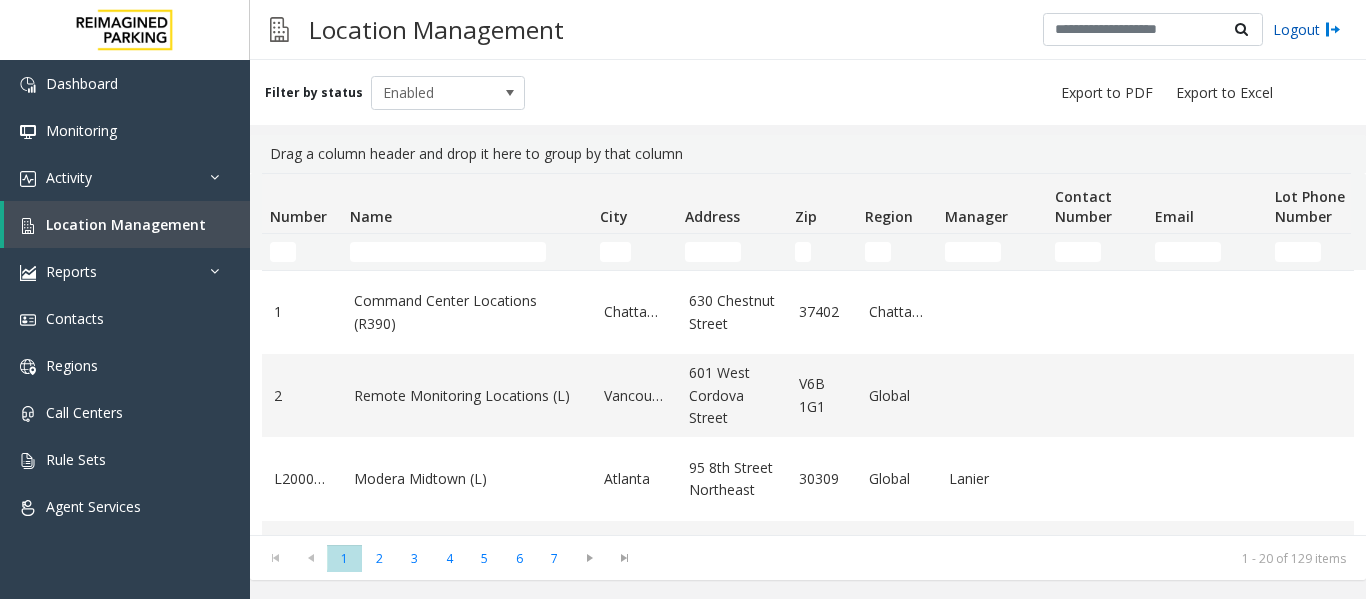 click on "Logout" at bounding box center [1307, 29] 